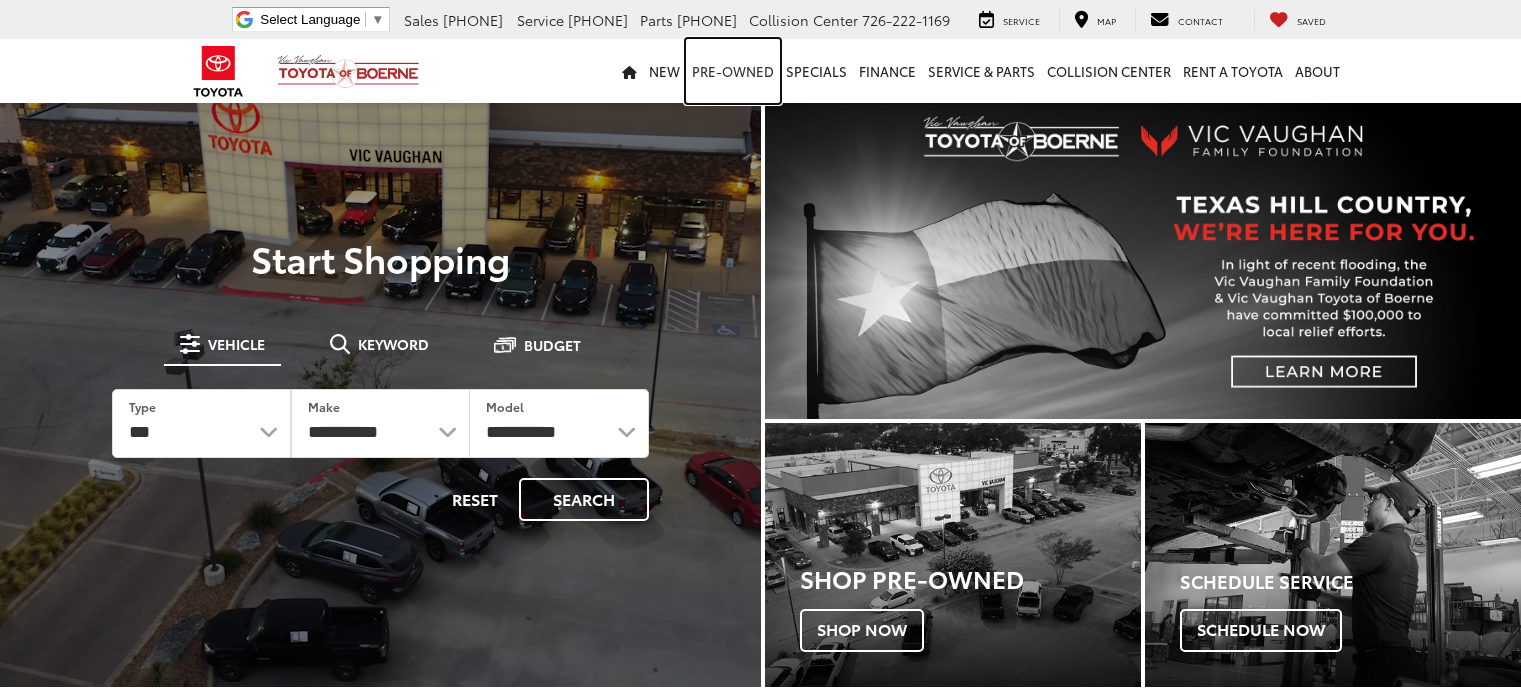 click on "Pre-Owned" at bounding box center (733, 71) 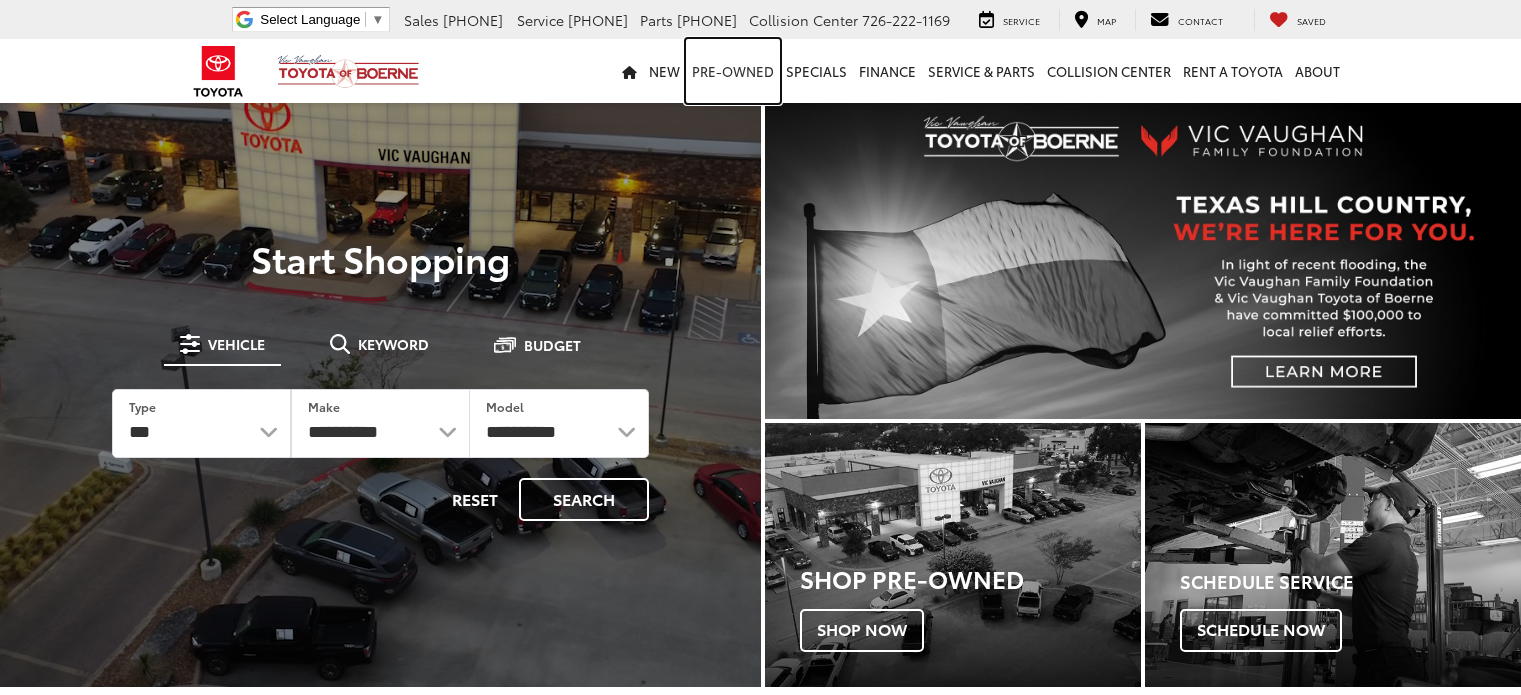 scroll, scrollTop: 0, scrollLeft: 0, axis: both 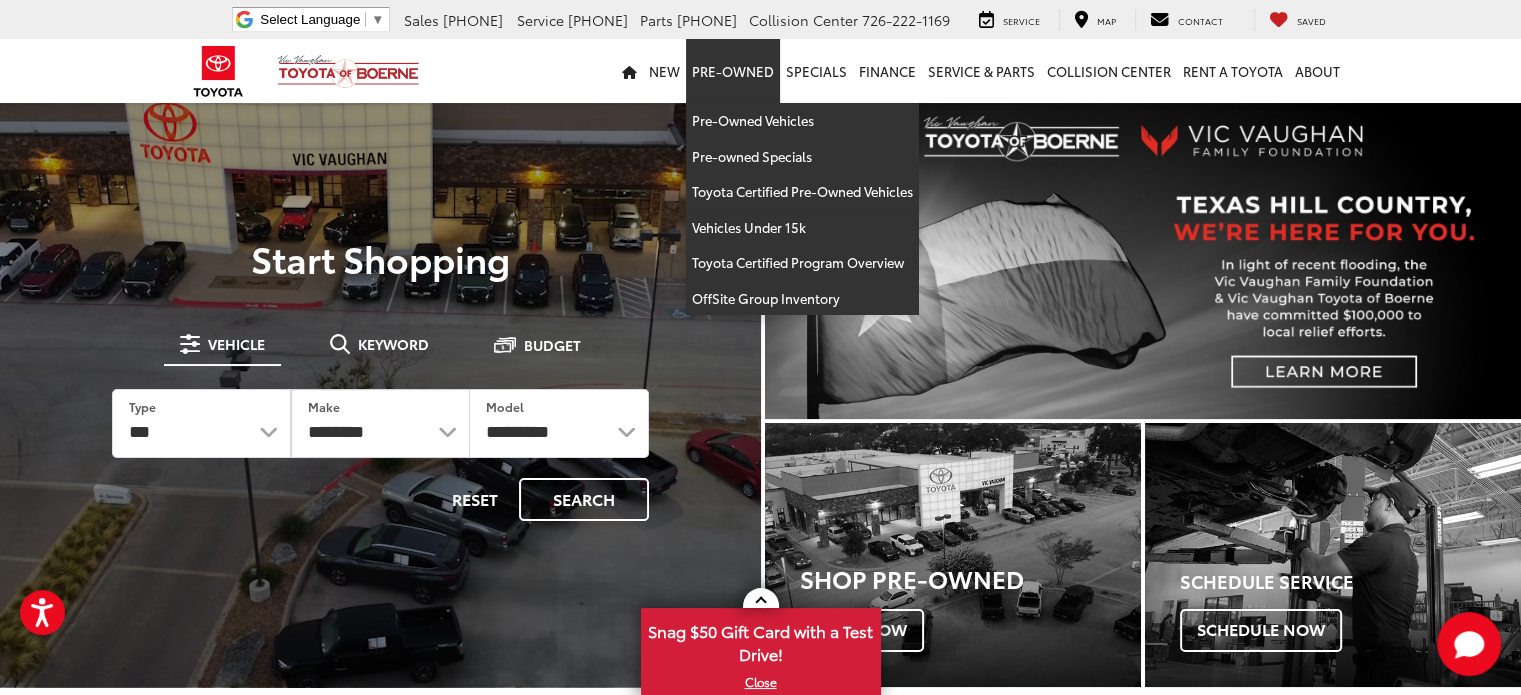 click on "Pre-Owned" at bounding box center (733, 71) 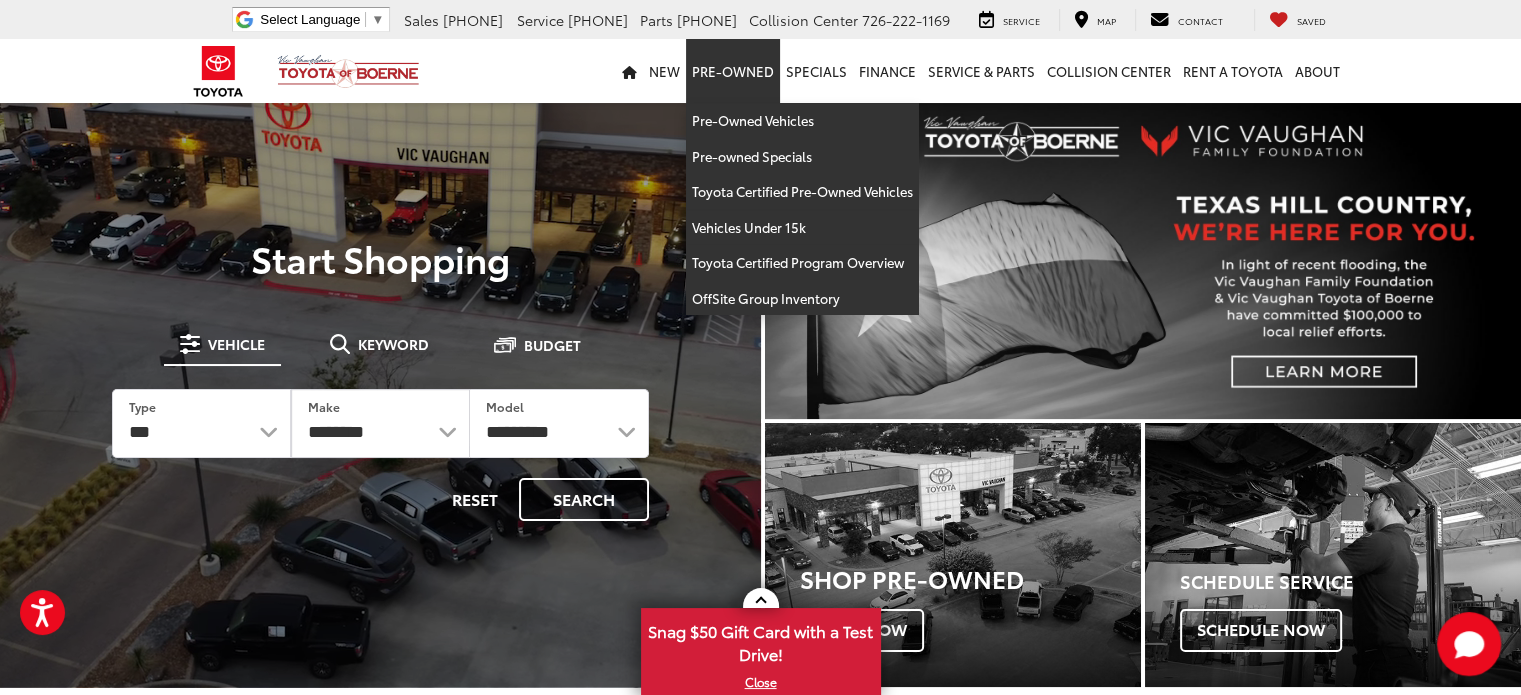 click on "Pre-Owned" at bounding box center [733, 71] 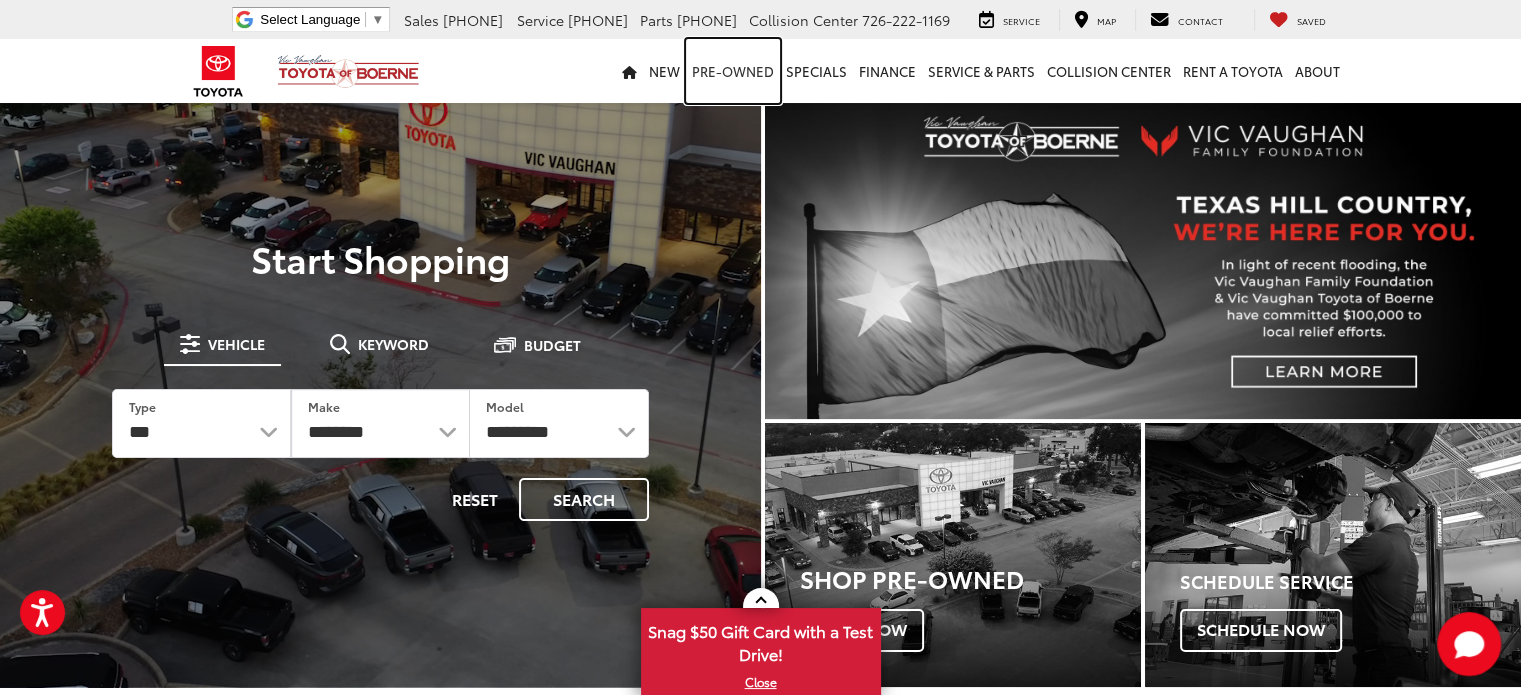 click on "Pre-Owned" at bounding box center [733, 71] 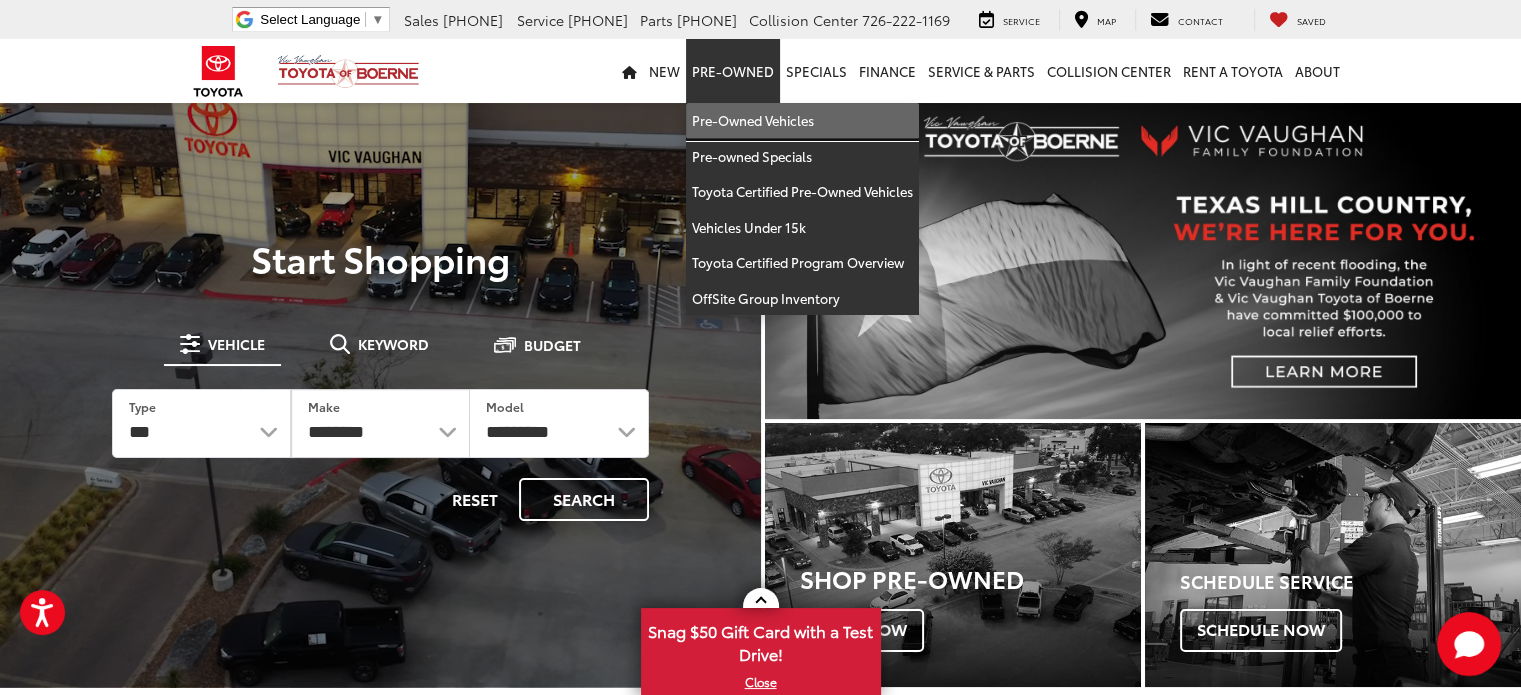 click on "Pre-Owned Vehicles" at bounding box center (802, 121) 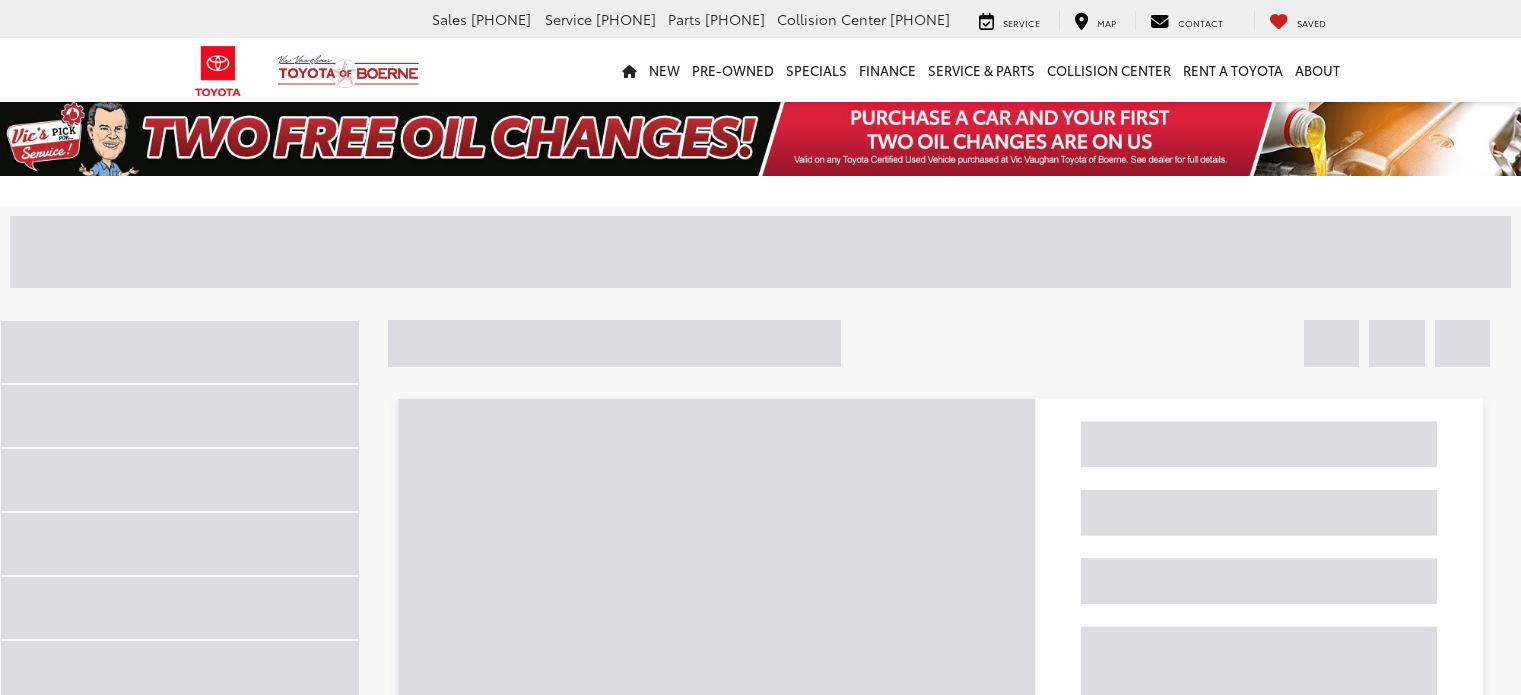 scroll, scrollTop: 0, scrollLeft: 0, axis: both 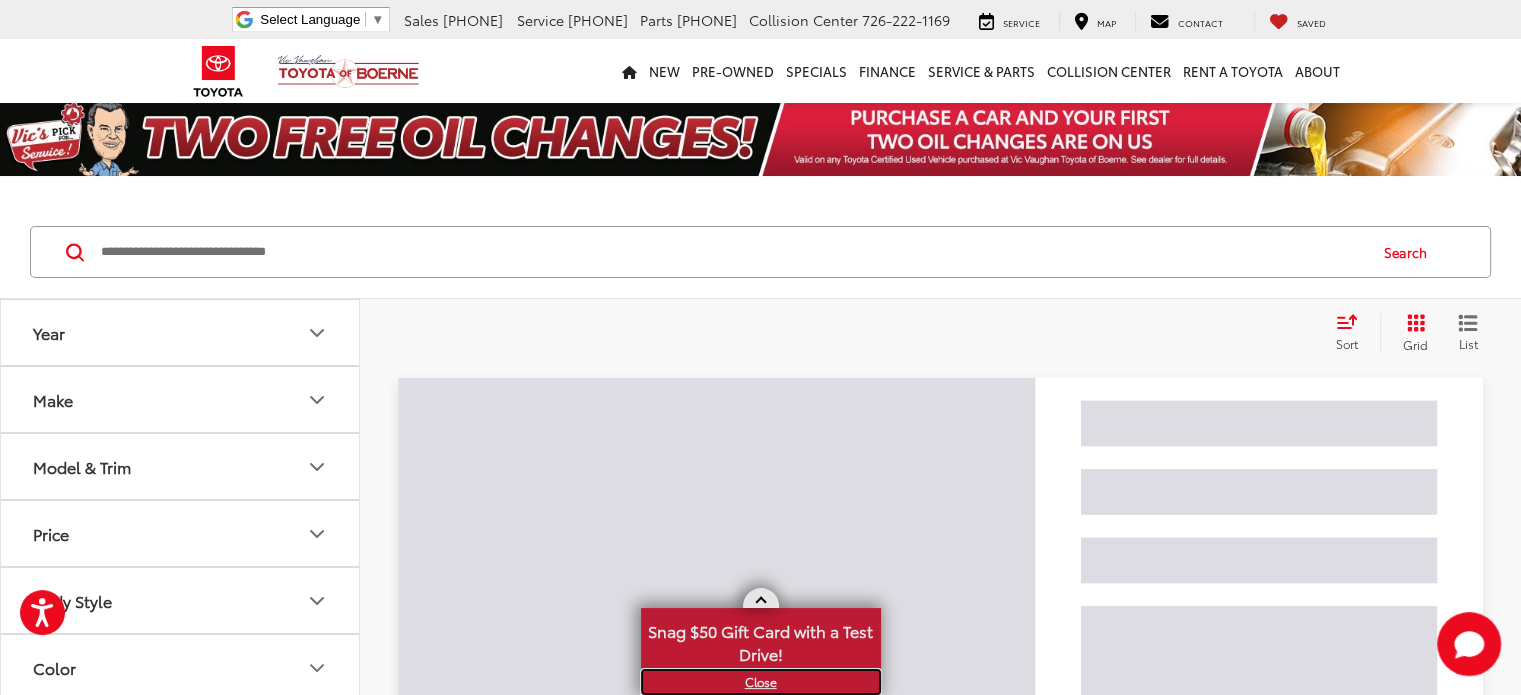 click on "X" at bounding box center (761, 682) 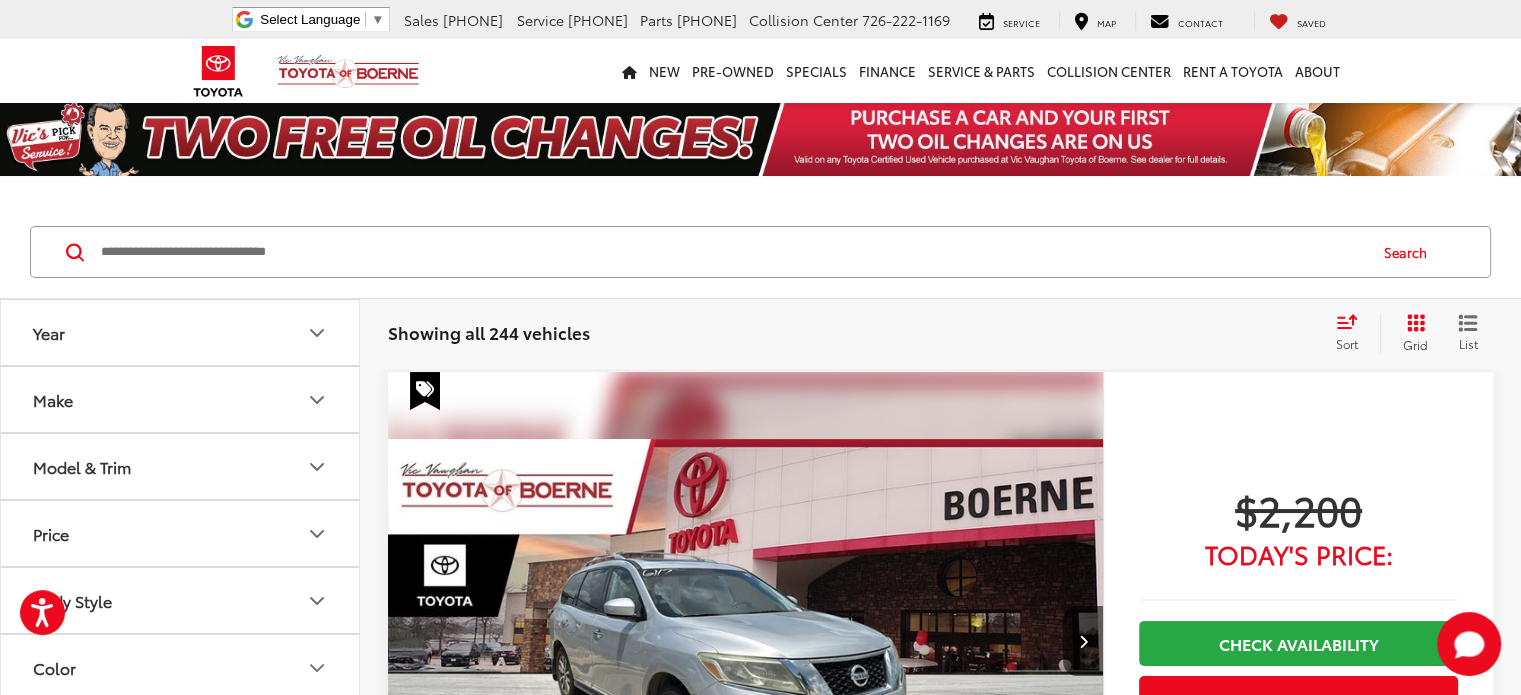 scroll, scrollTop: 100, scrollLeft: 0, axis: vertical 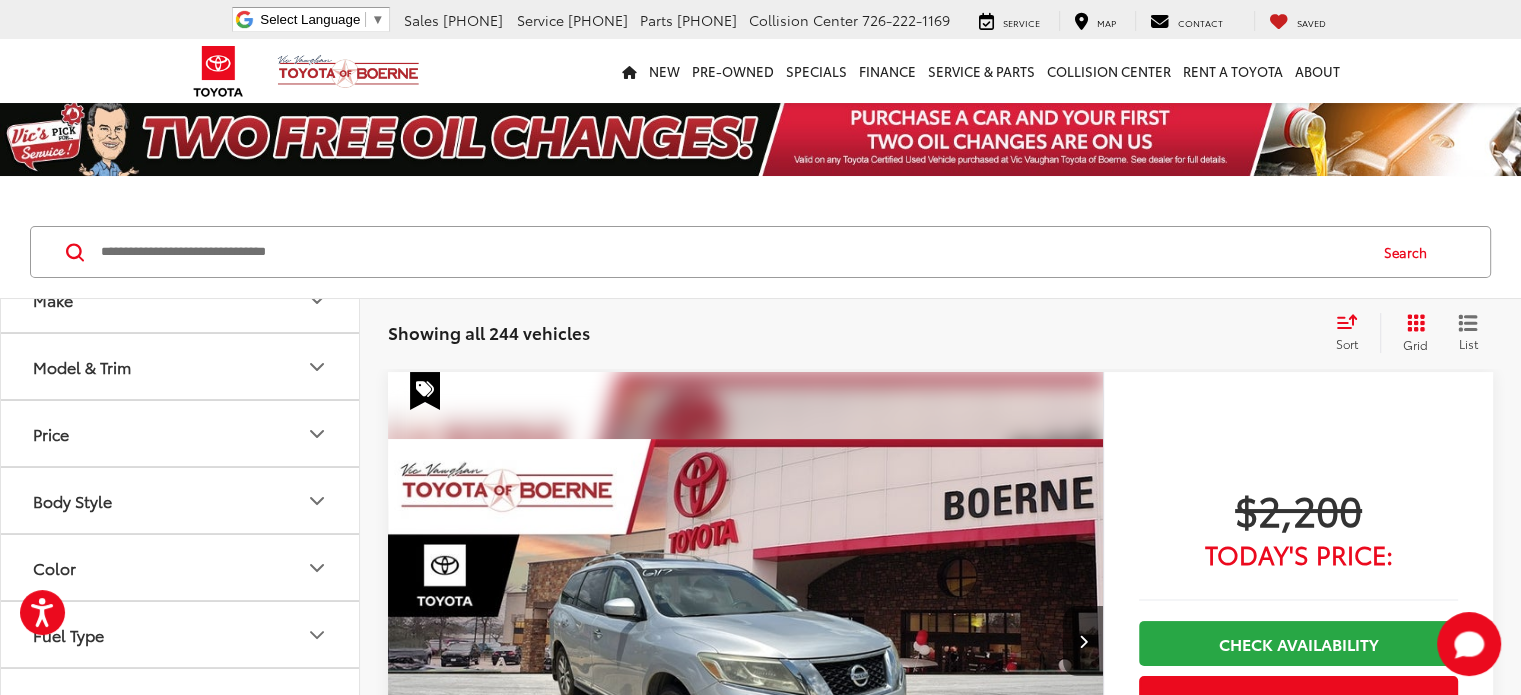 click on "Make" at bounding box center [181, 299] 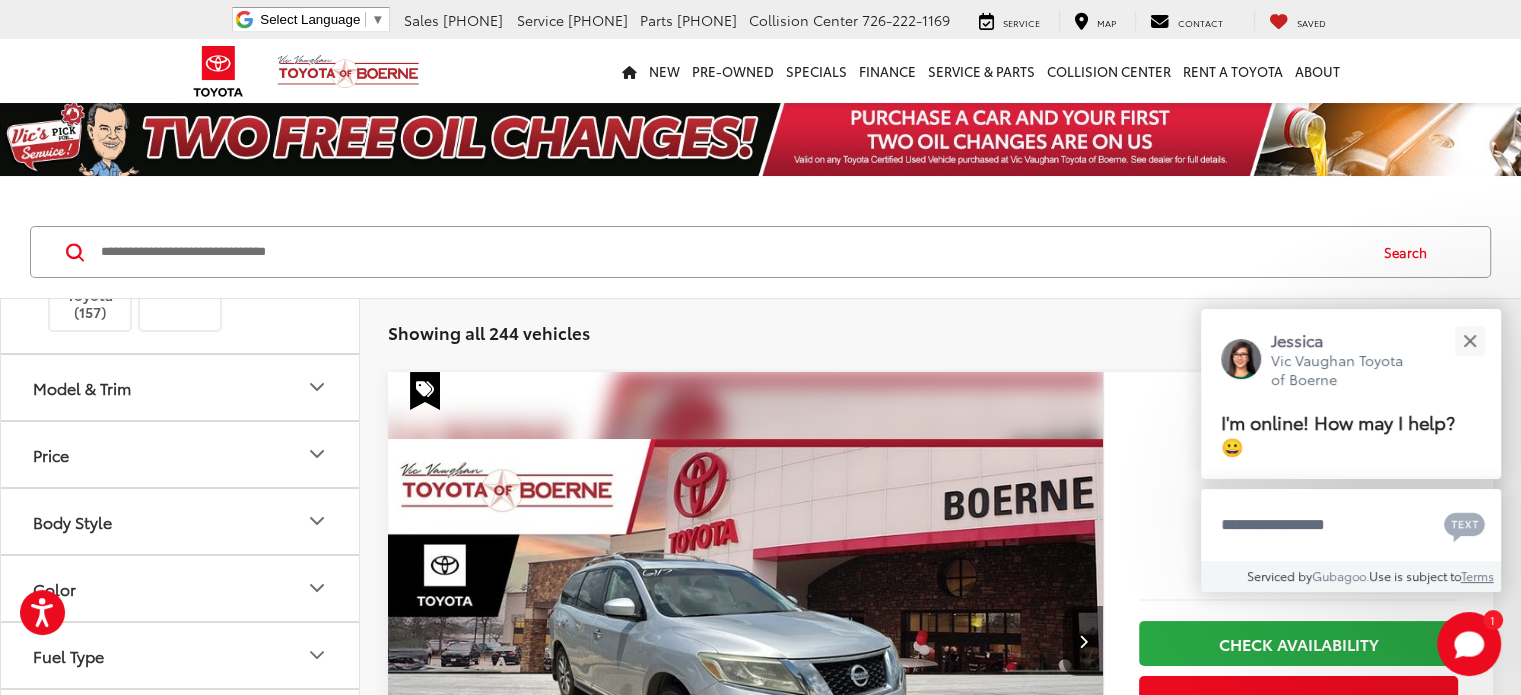 scroll, scrollTop: 700, scrollLeft: 0, axis: vertical 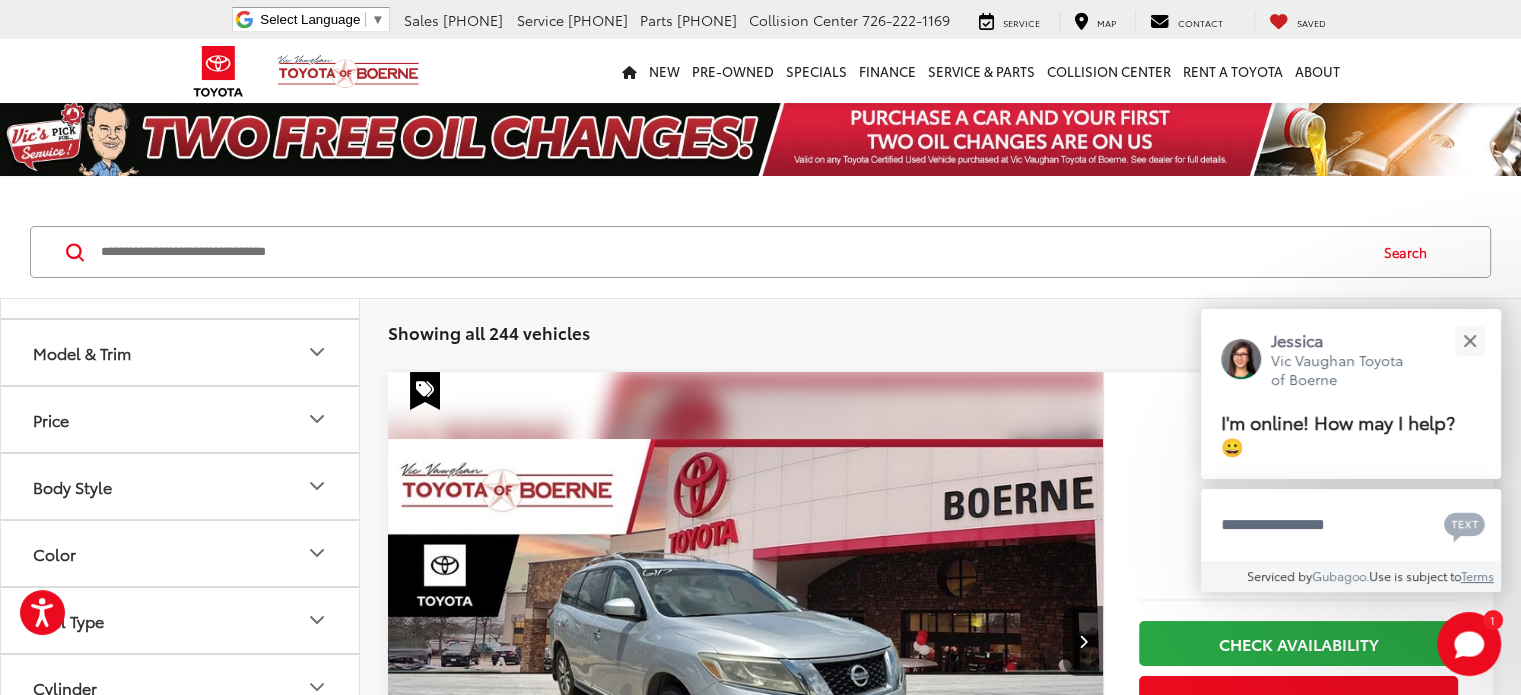 click at bounding box center [89, 227] 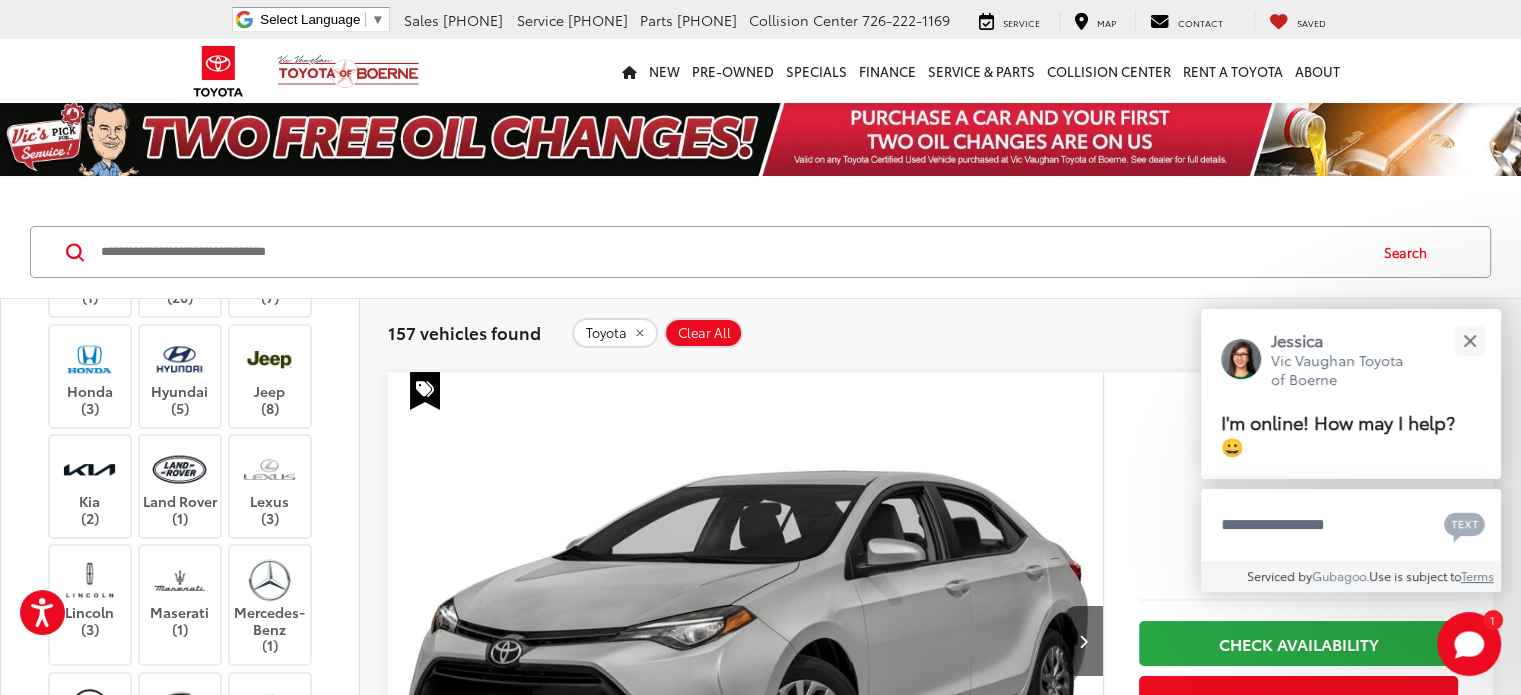 scroll, scrollTop: 0, scrollLeft: 0, axis: both 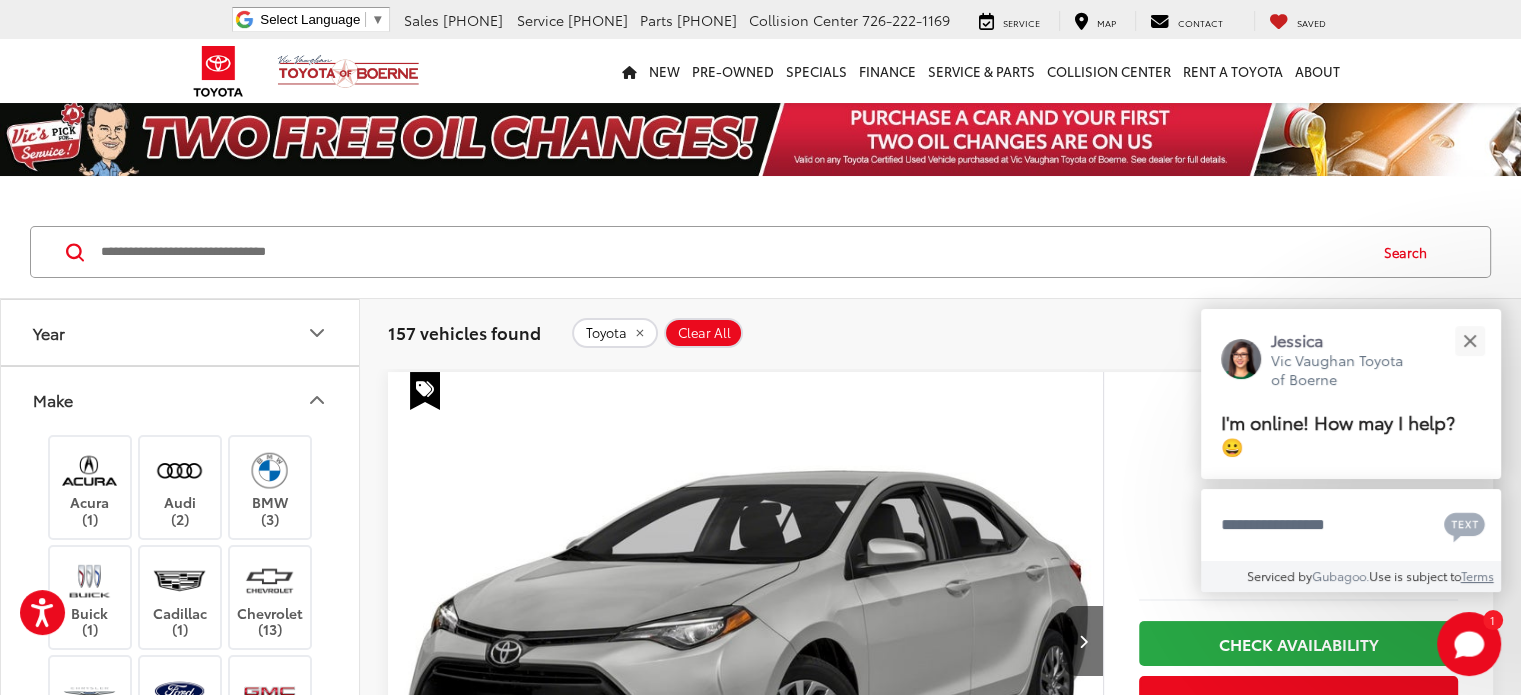 click on "Make" at bounding box center [181, 399] 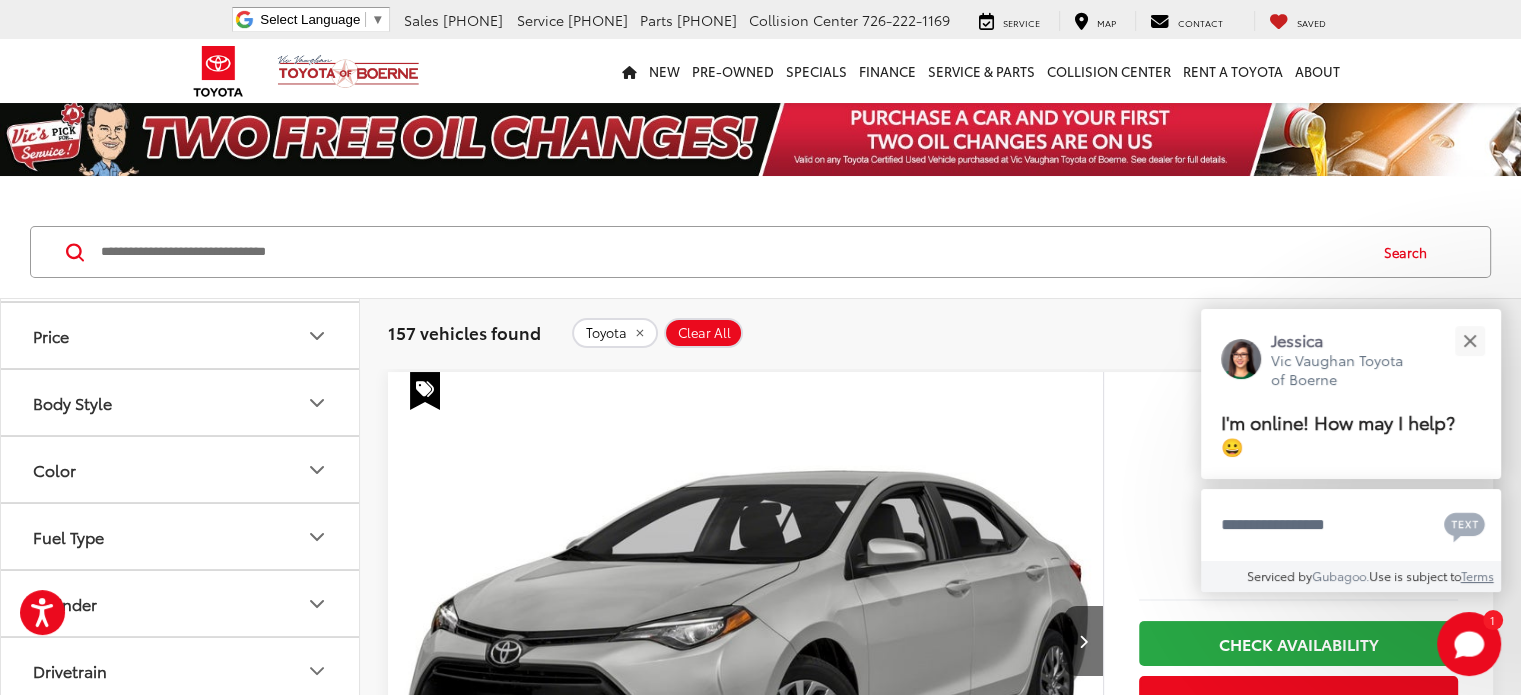 scroll, scrollTop: 200, scrollLeft: 0, axis: vertical 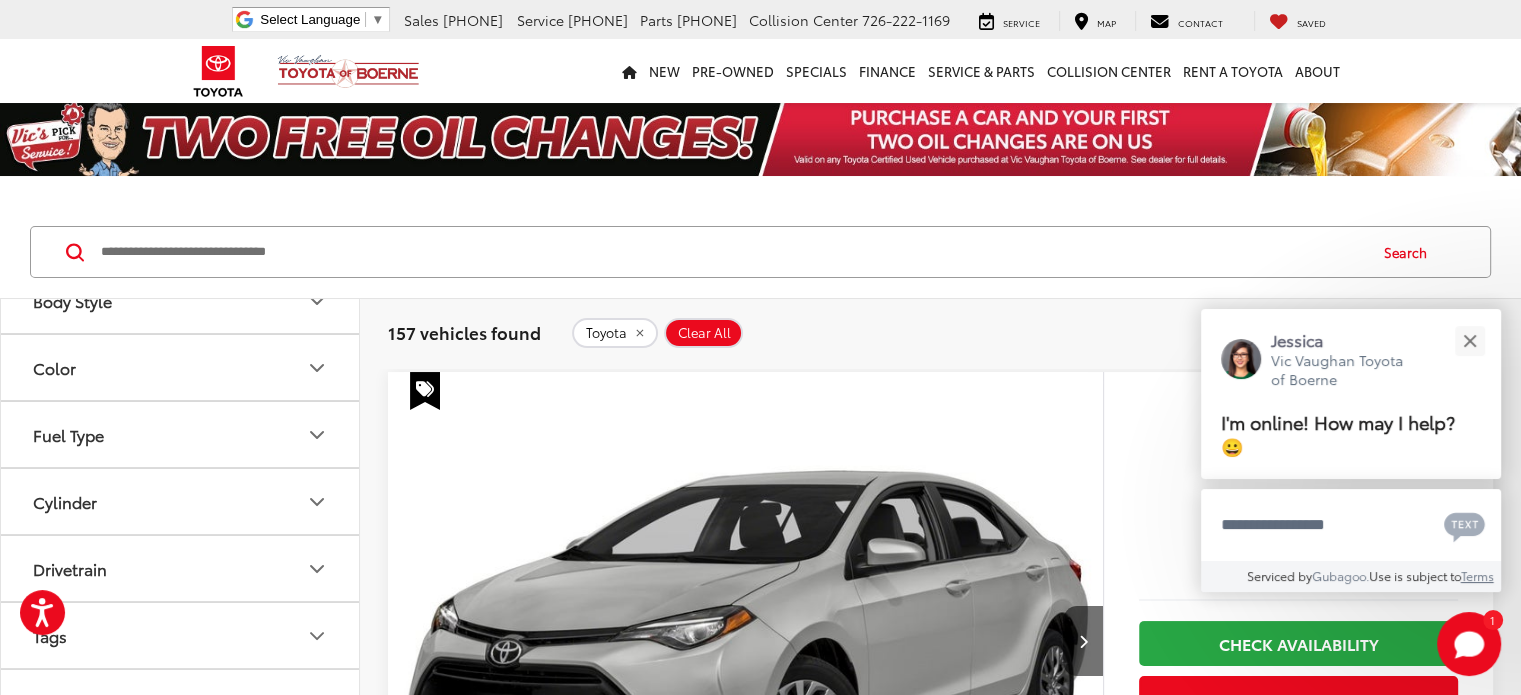 click on "Body Style" at bounding box center (181, 300) 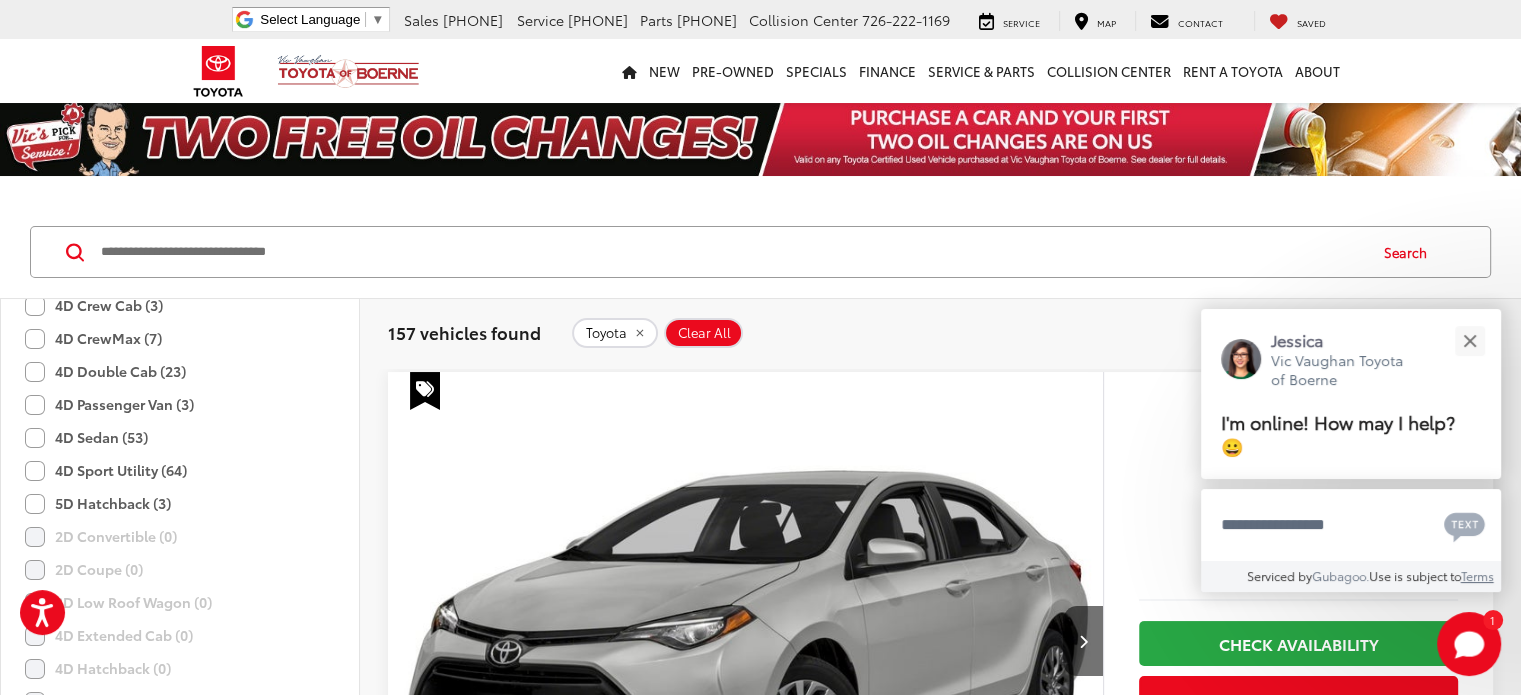 scroll, scrollTop: 400, scrollLeft: 0, axis: vertical 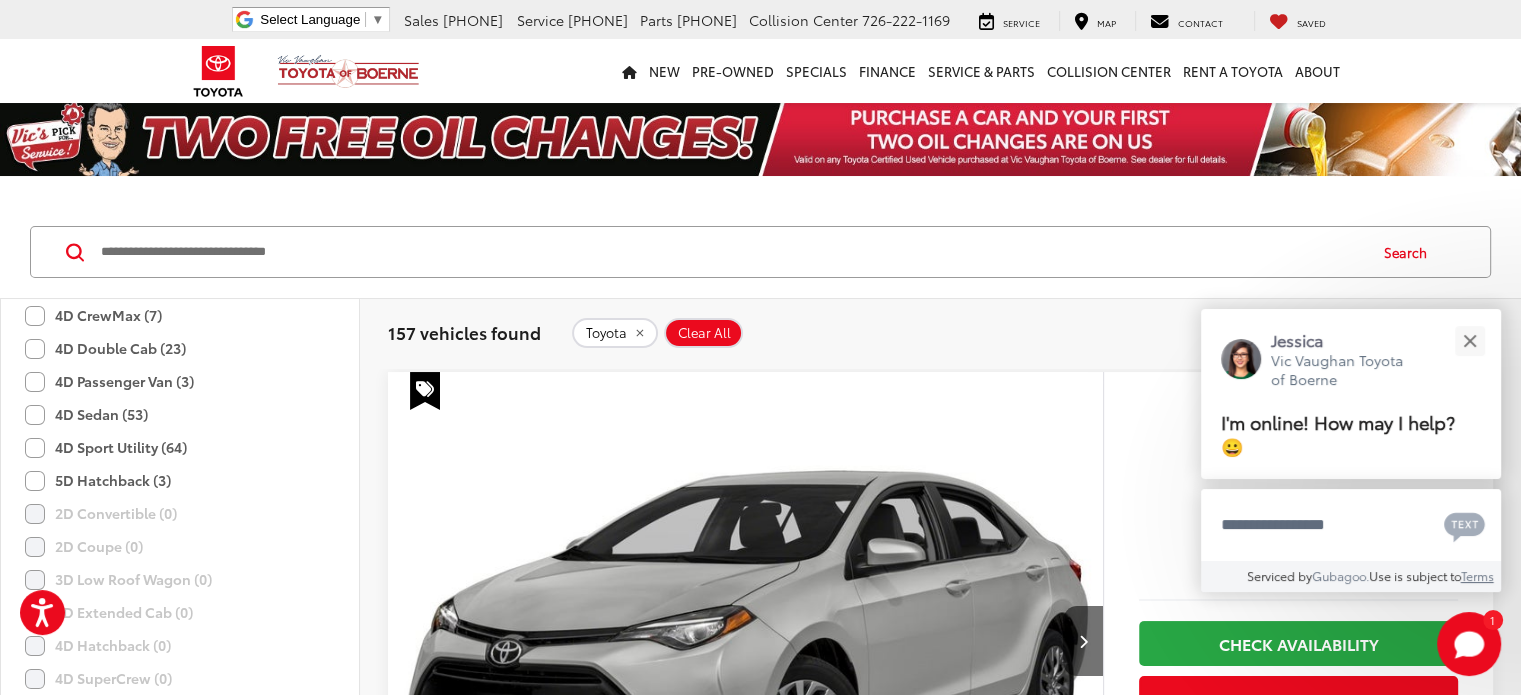 click on "4D Sport Utility (64)" 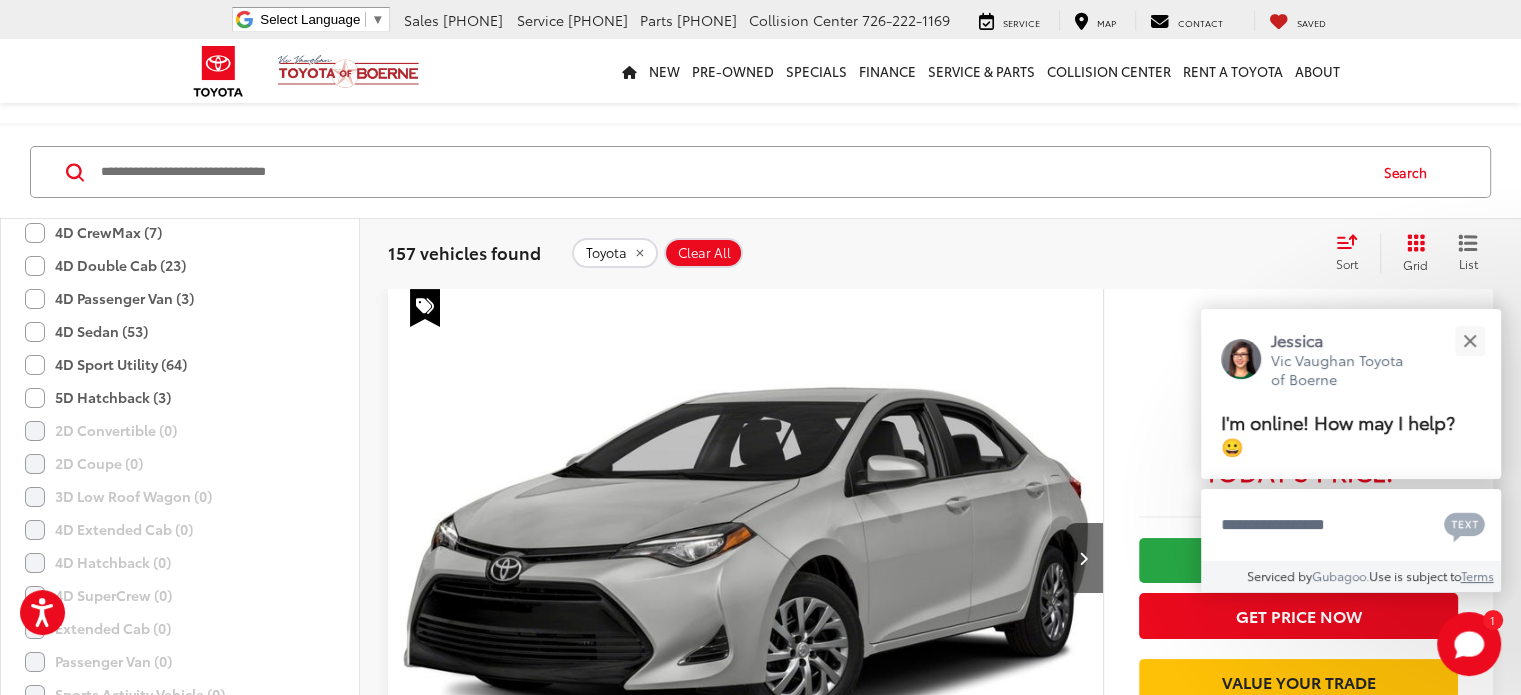 scroll, scrollTop: 80, scrollLeft: 0, axis: vertical 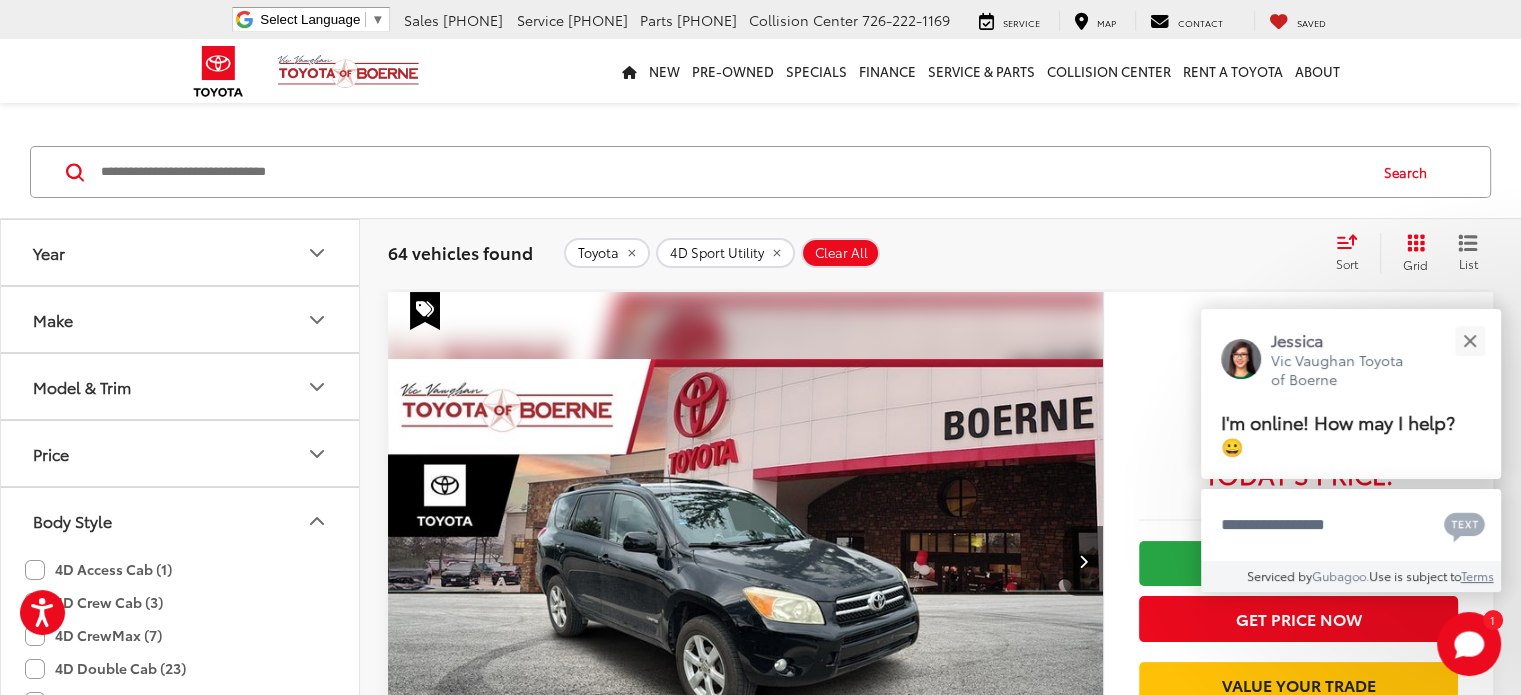 click on "Body Style" at bounding box center (181, 520) 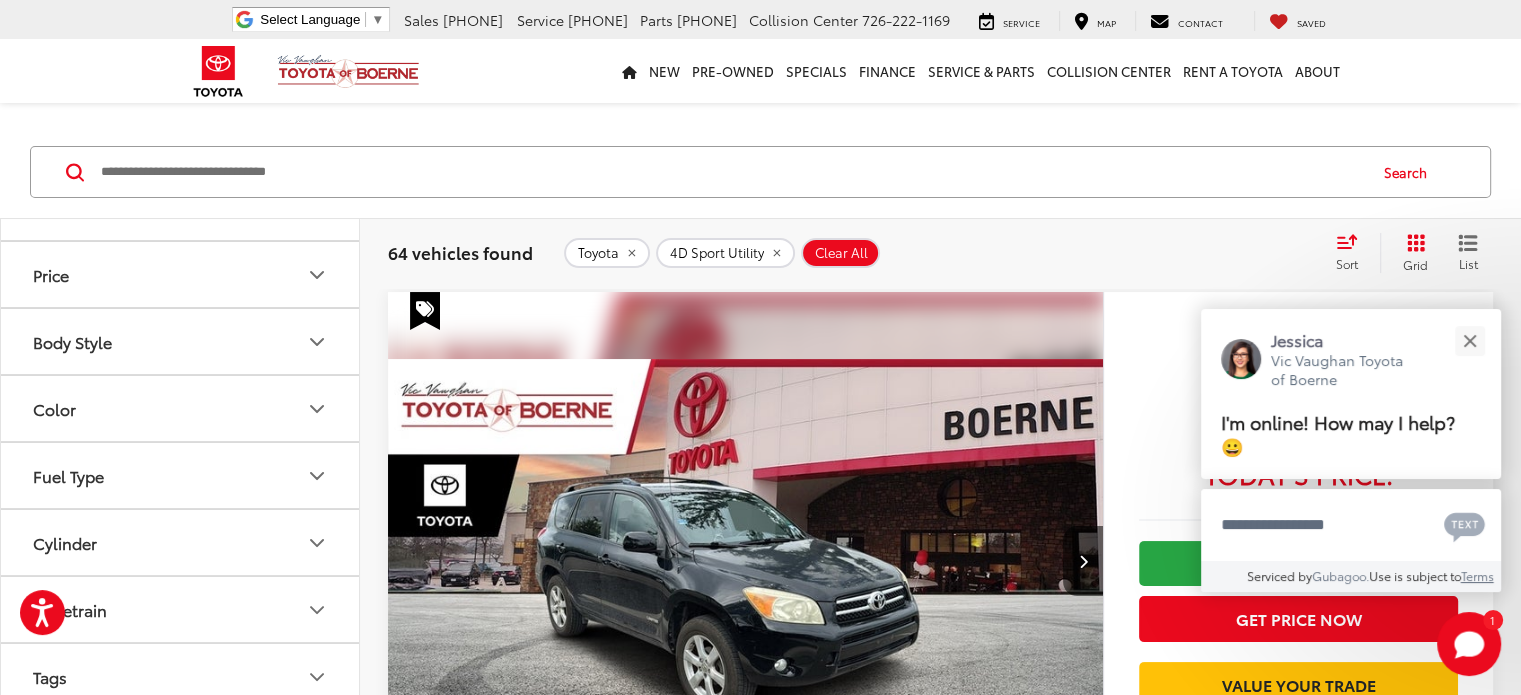 scroll, scrollTop: 200, scrollLeft: 0, axis: vertical 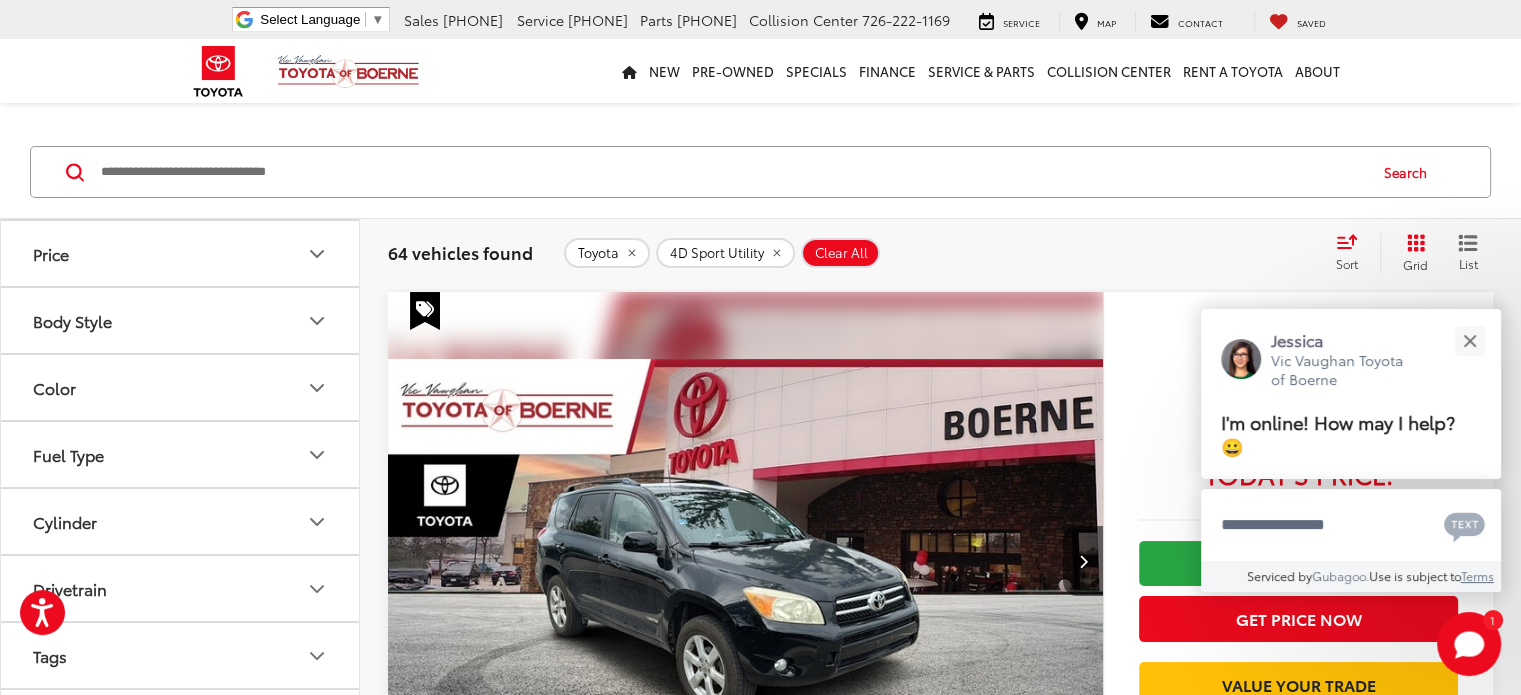 click on "Fuel Type" at bounding box center (181, 454) 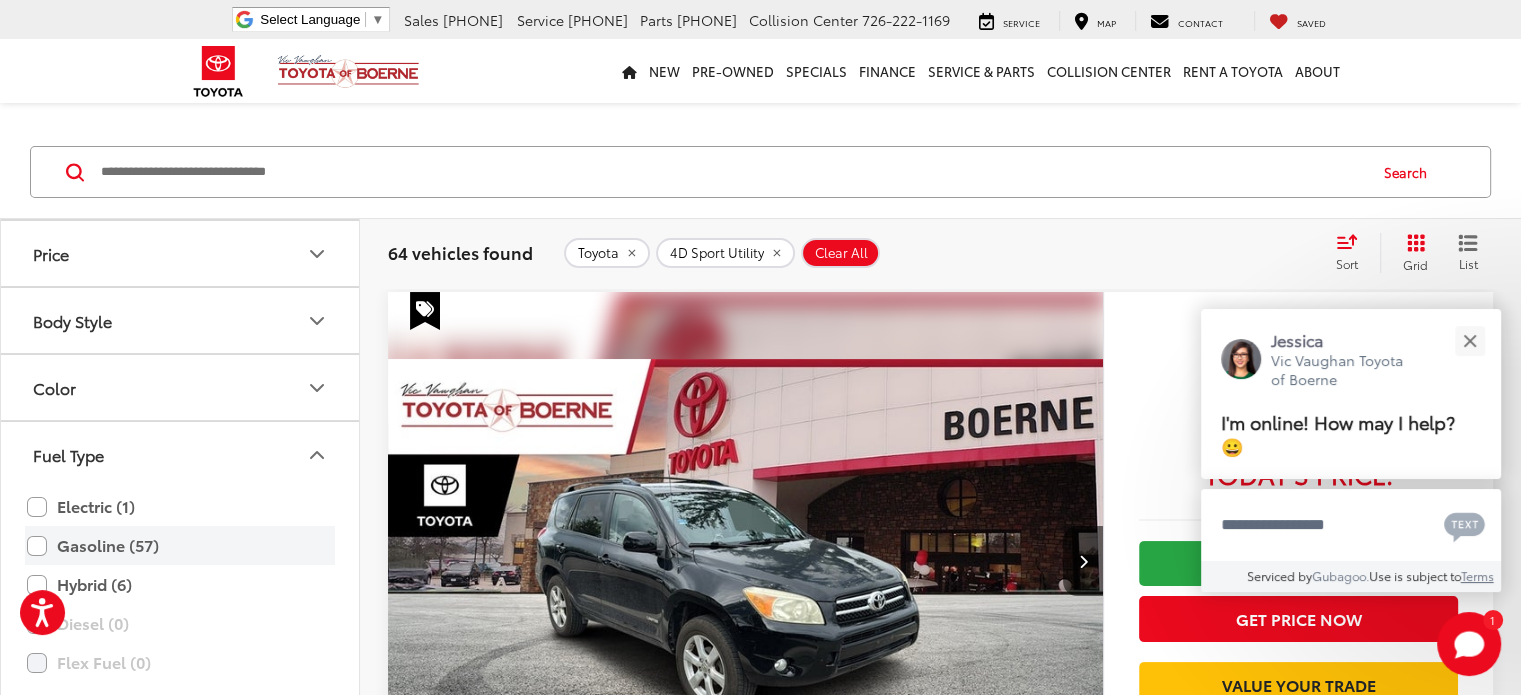 click on "Gasoline (57)" at bounding box center (180, 545) 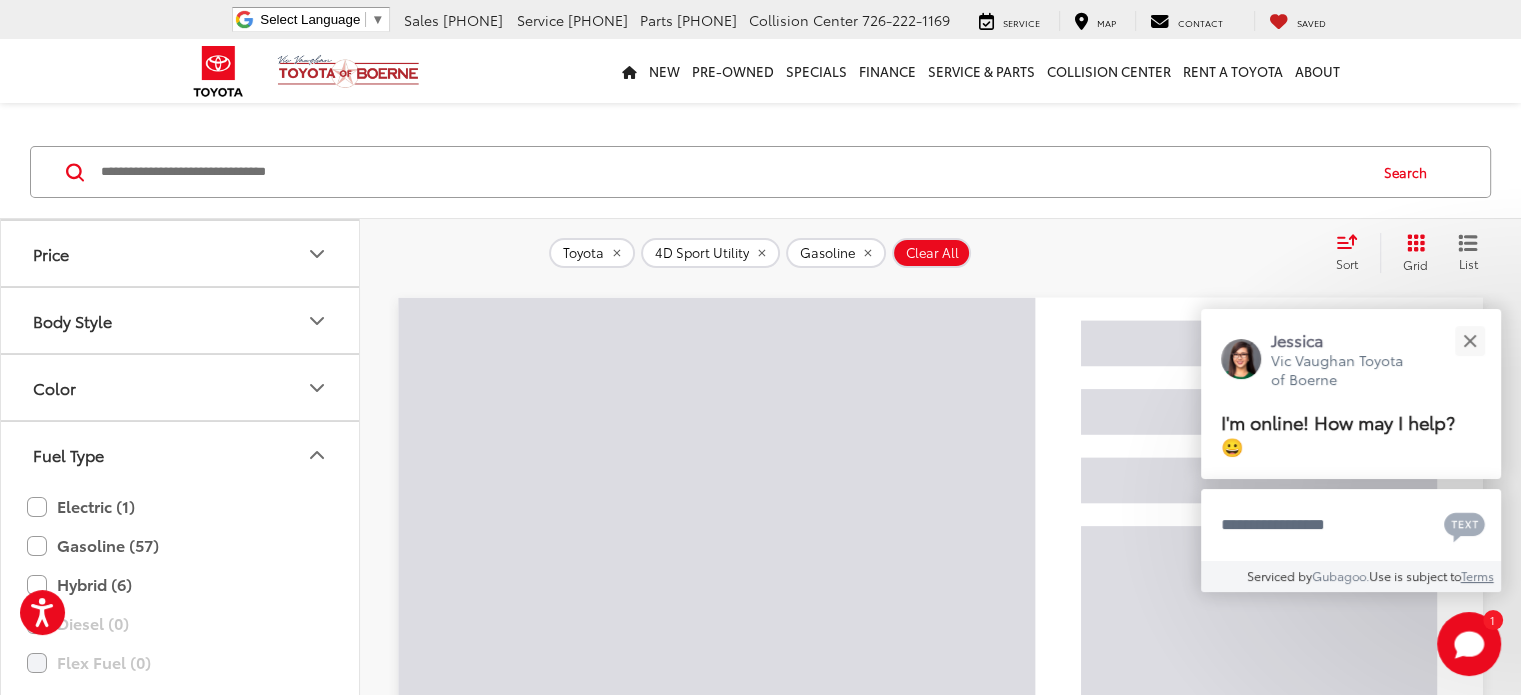 click on "Fuel Type" at bounding box center [181, 454] 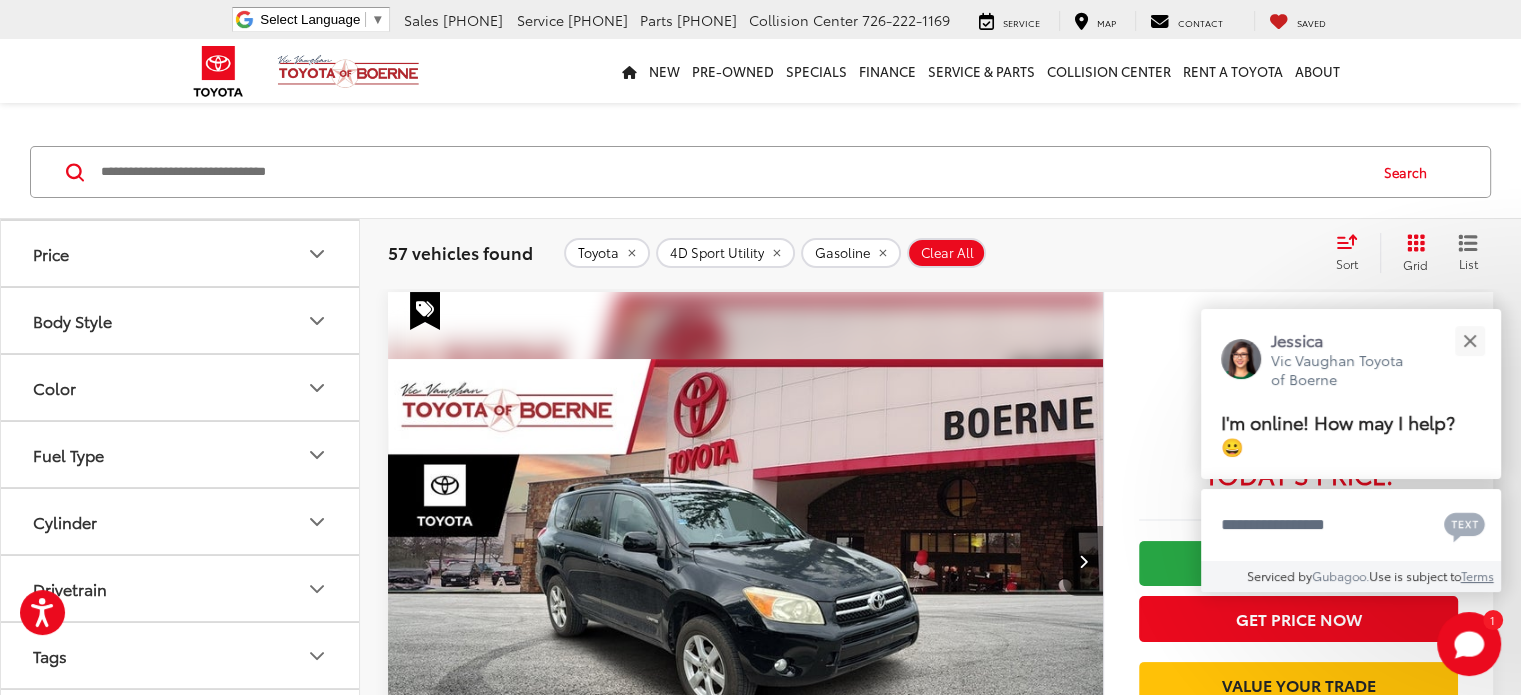 scroll, scrollTop: 300, scrollLeft: 0, axis: vertical 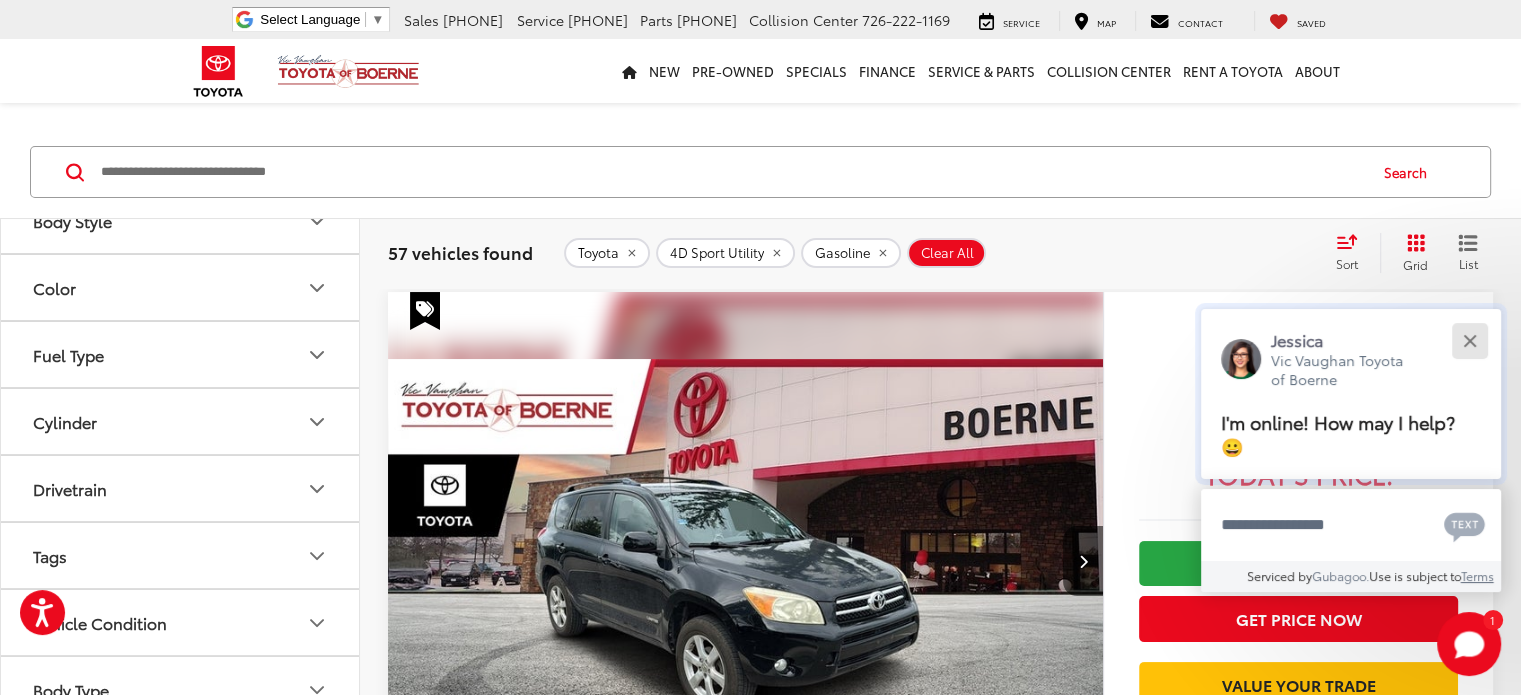 click at bounding box center (1469, 340) 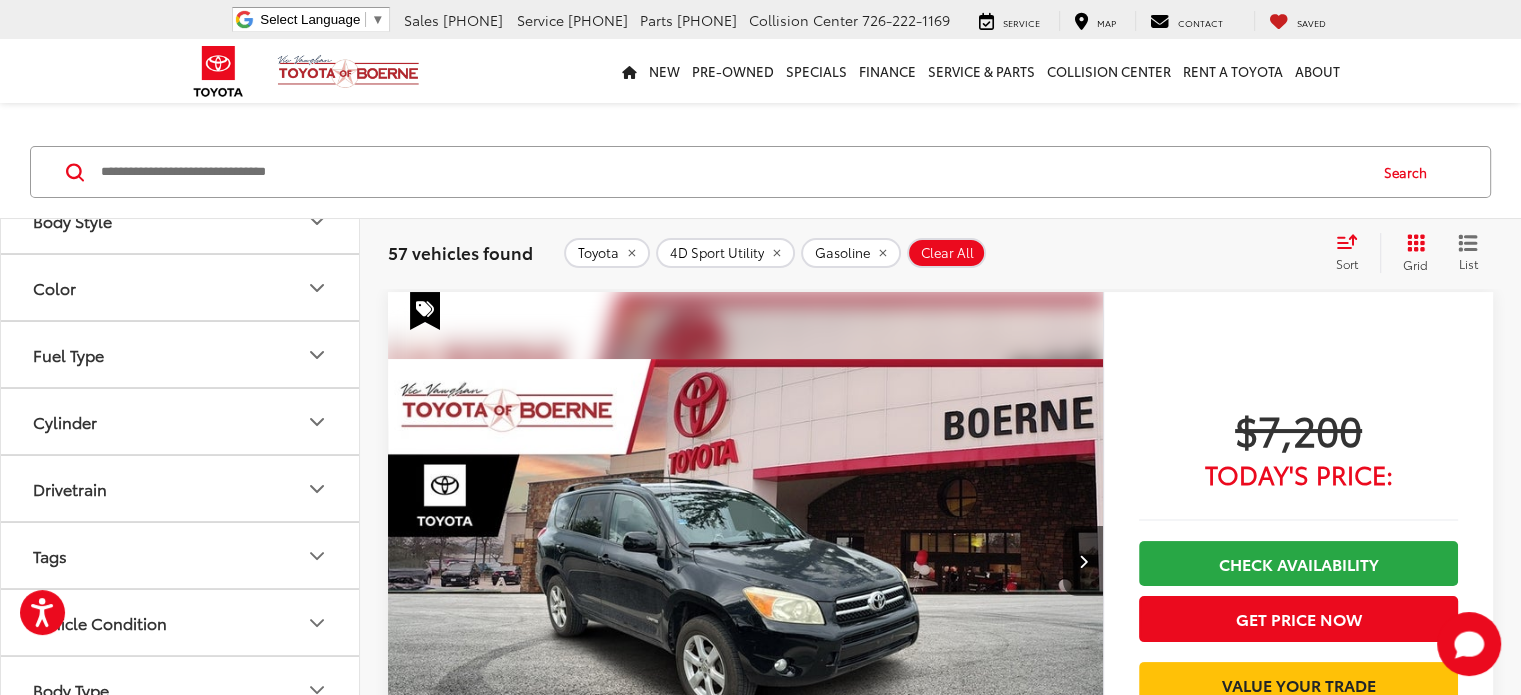 click on "Sort" at bounding box center [1347, 263] 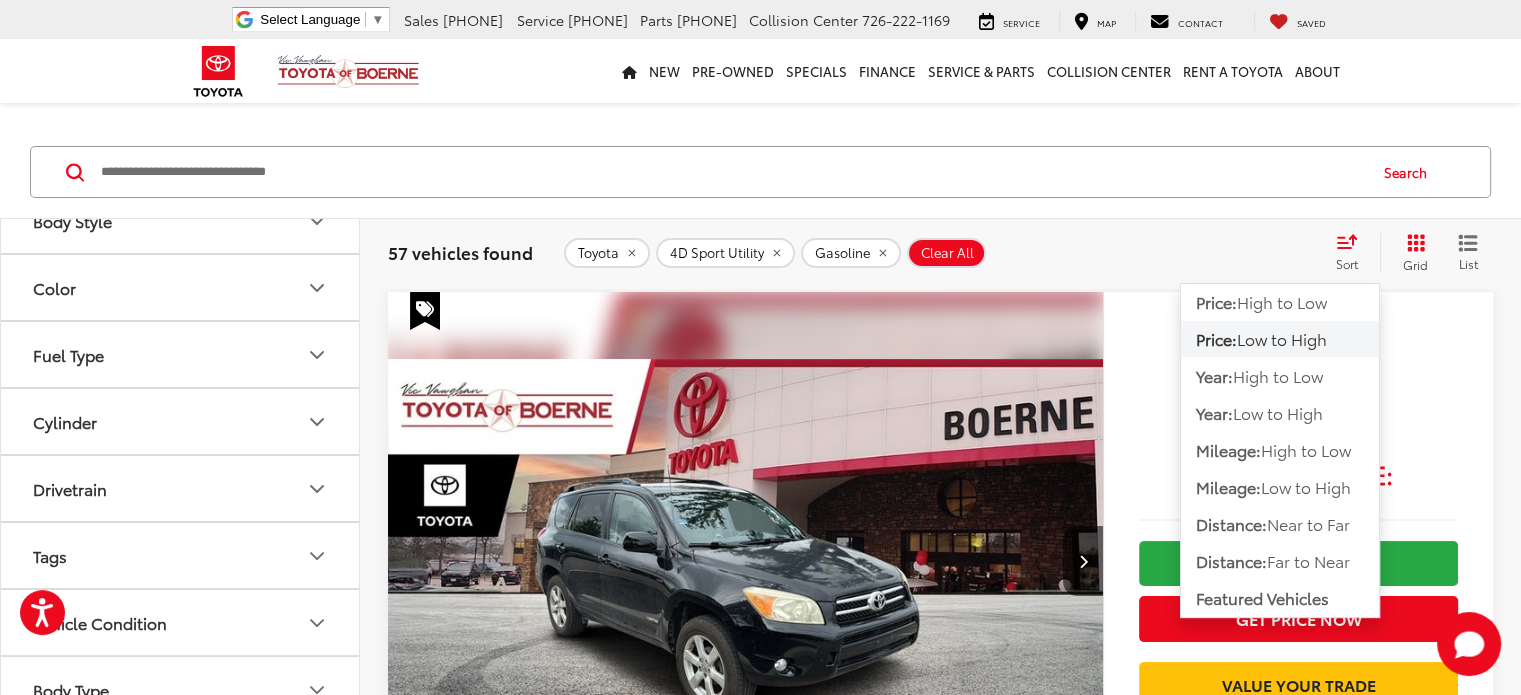 click on "Low to High" at bounding box center (1282, 338) 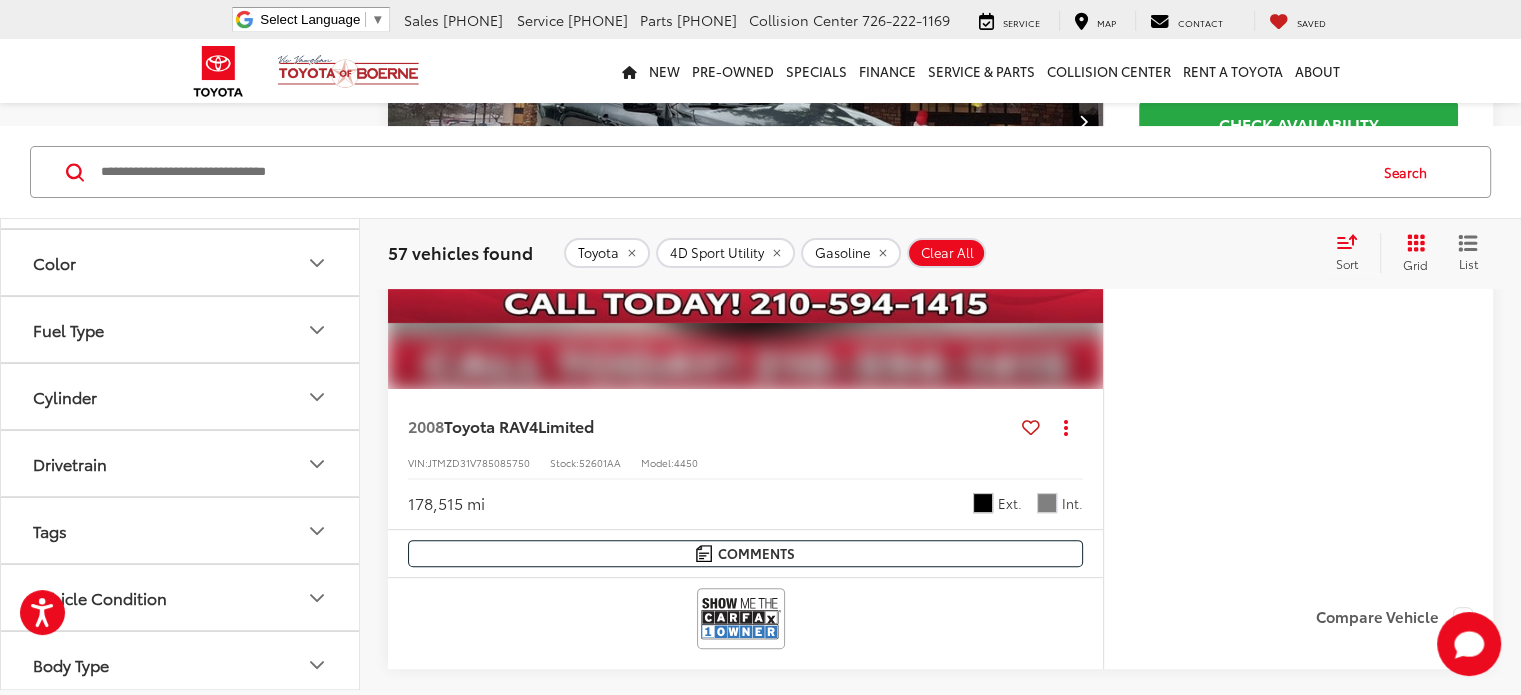 scroll, scrollTop: 600, scrollLeft: 0, axis: vertical 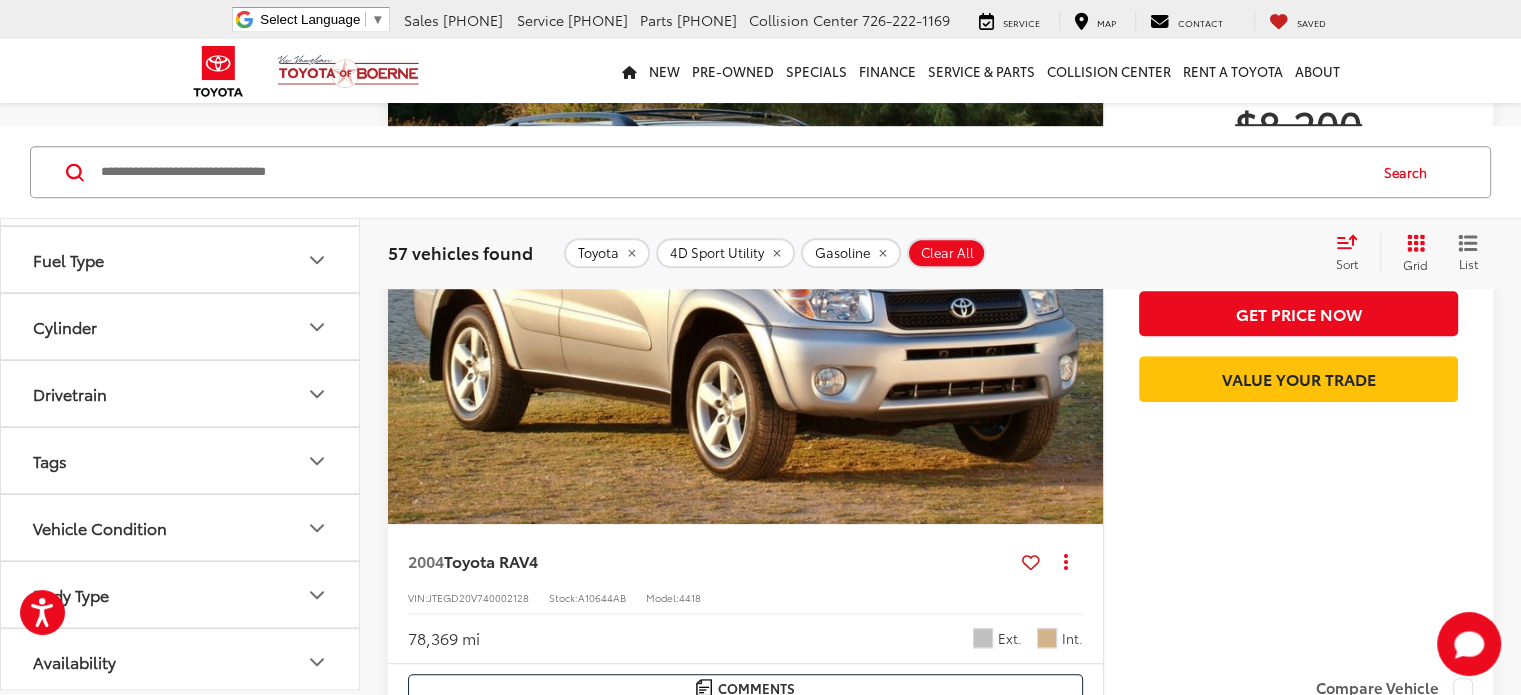 click on "Body Type" at bounding box center [181, 594] 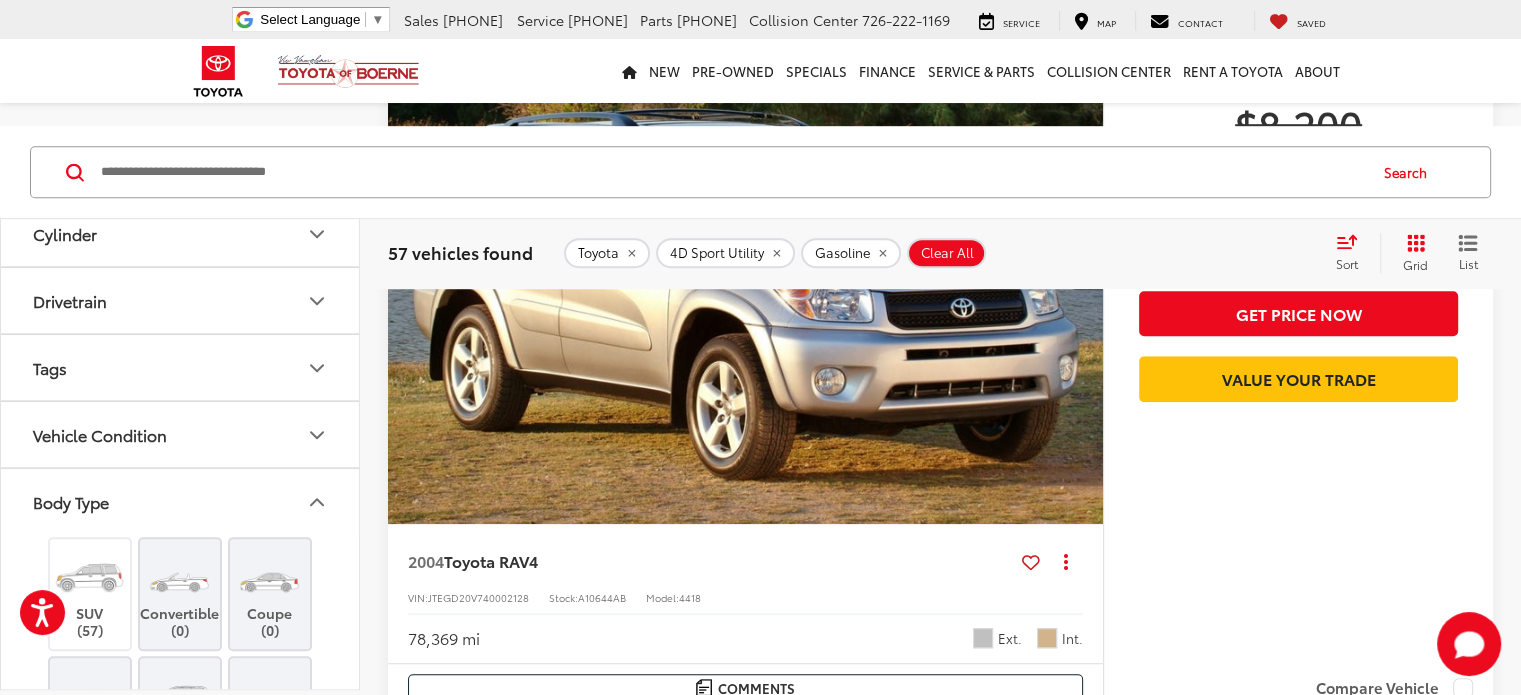 scroll, scrollTop: 570, scrollLeft: 0, axis: vertical 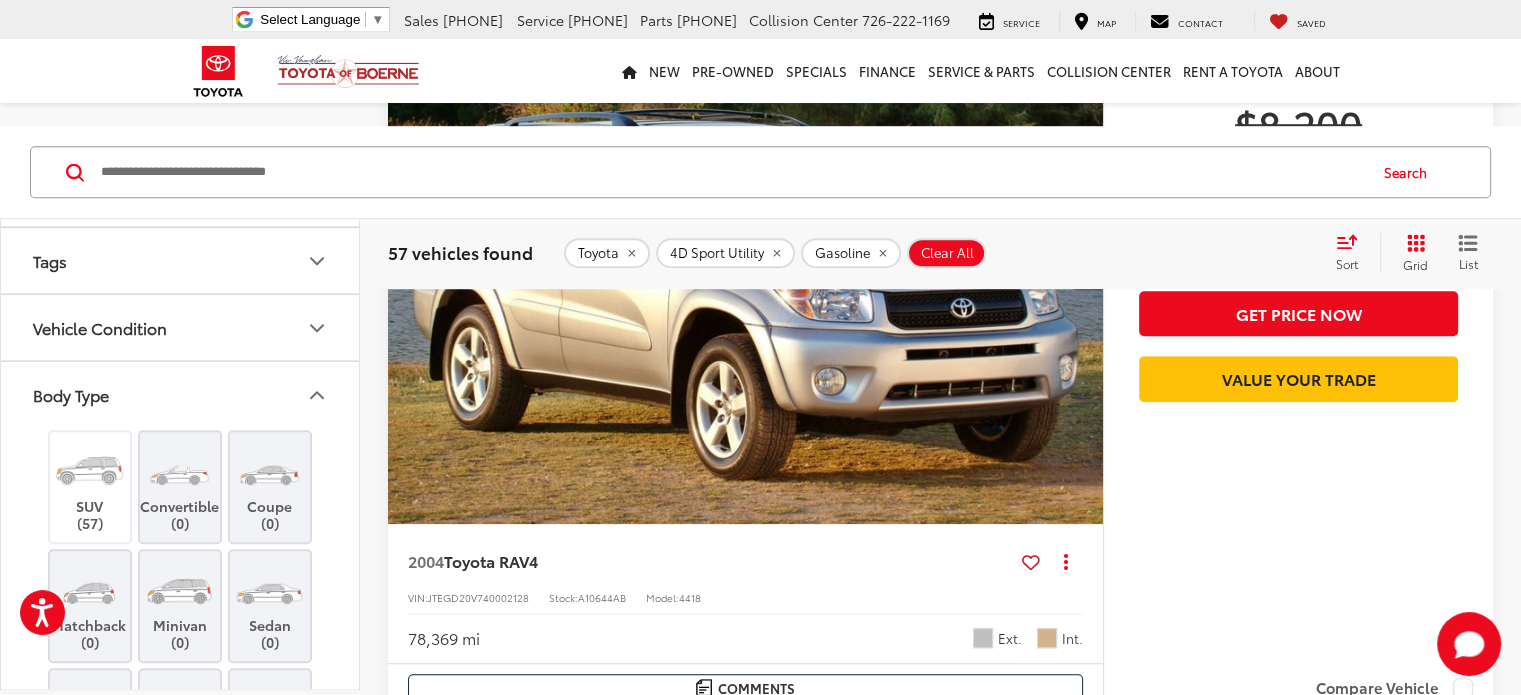 click on "Body Type" at bounding box center [181, 394] 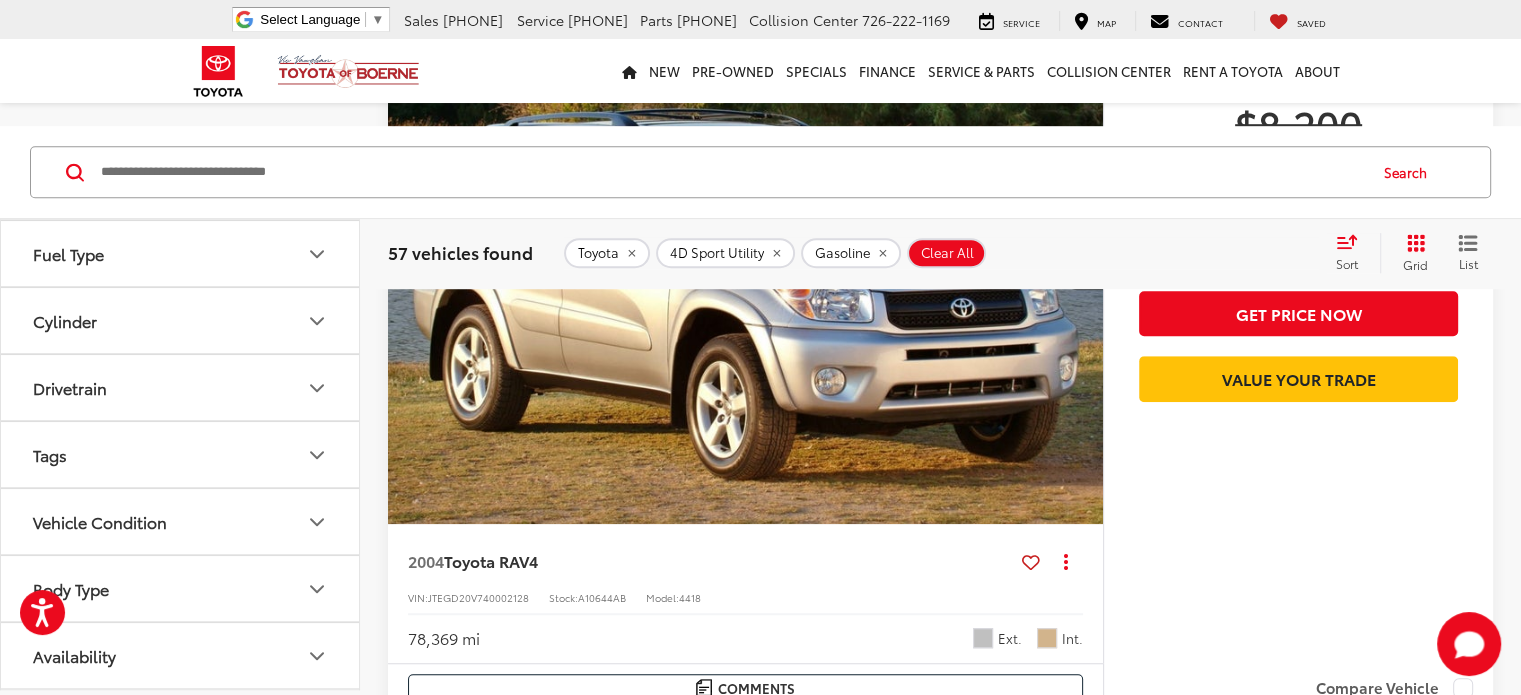 scroll, scrollTop: 370, scrollLeft: 0, axis: vertical 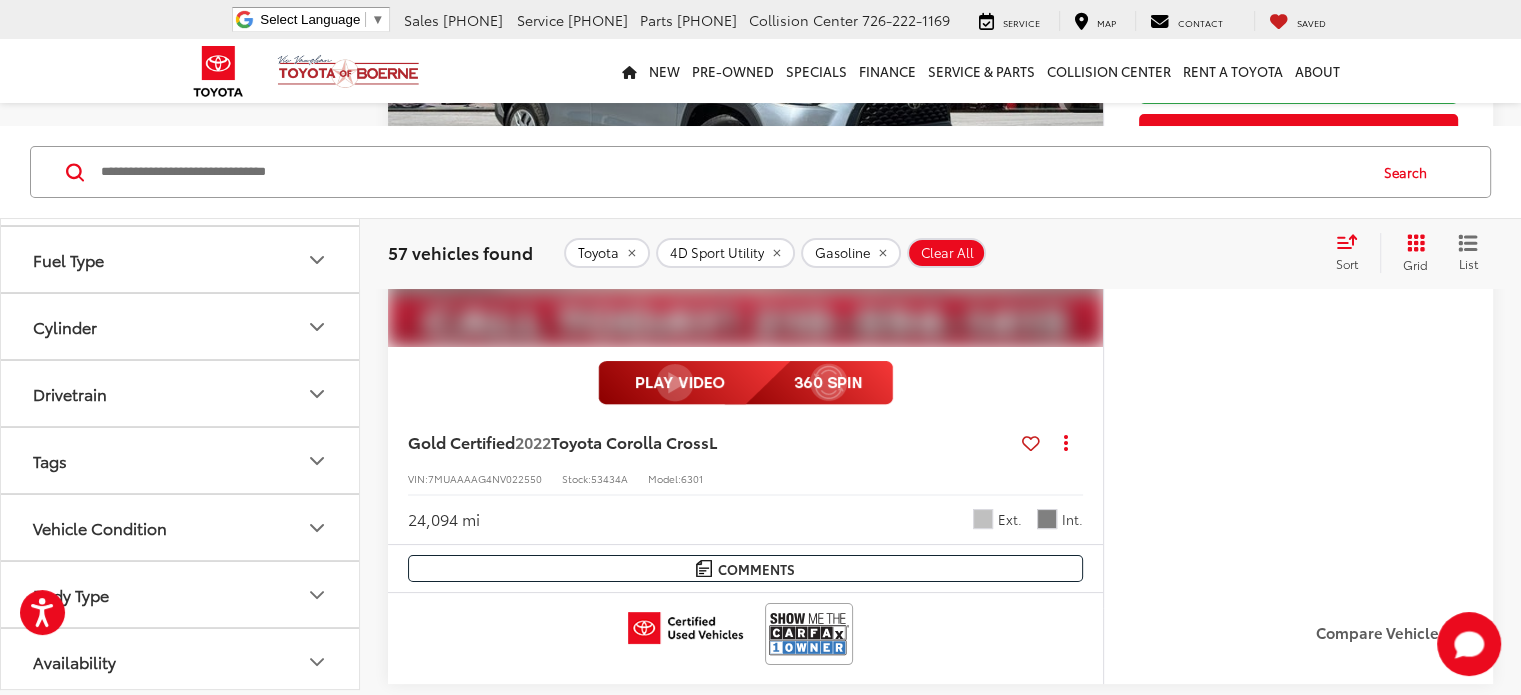 click on "2" at bounding box center (1135, 3527) 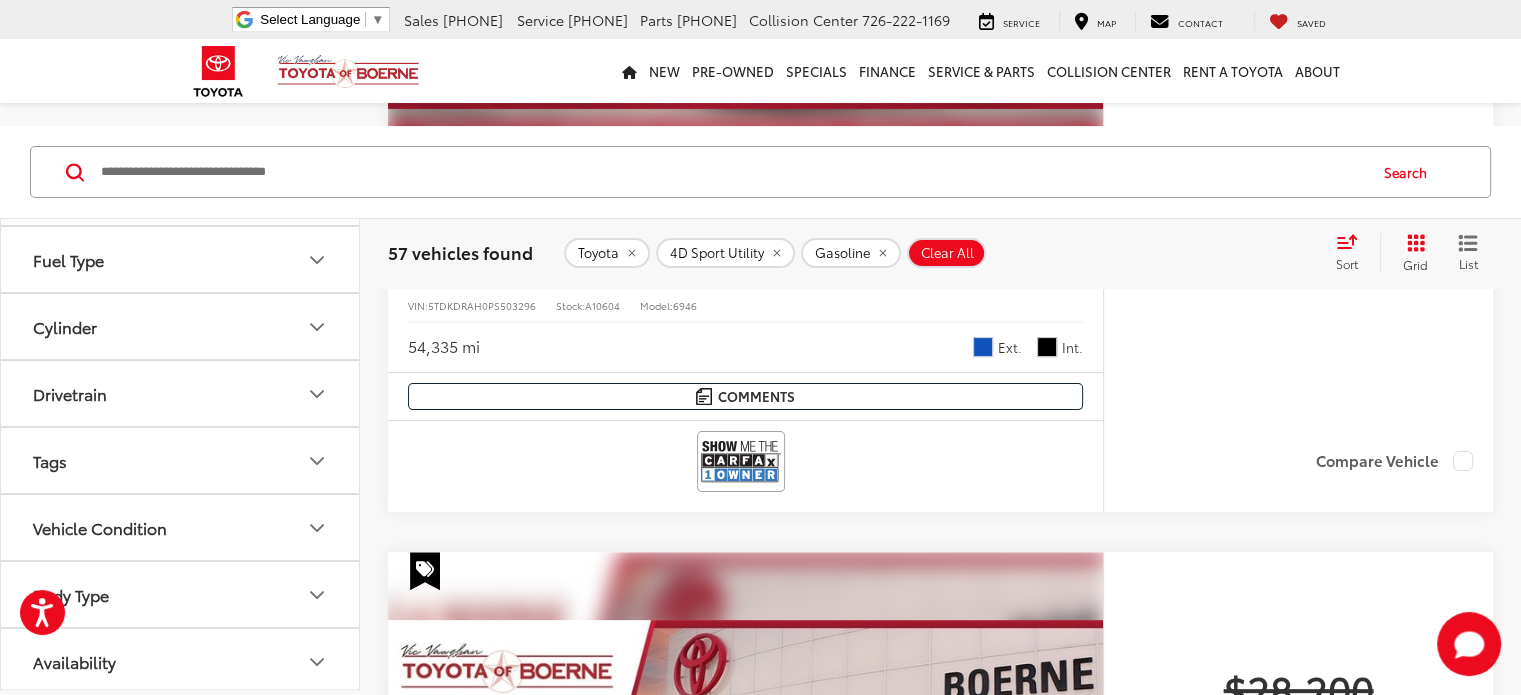 scroll, scrollTop: 8080, scrollLeft: 0, axis: vertical 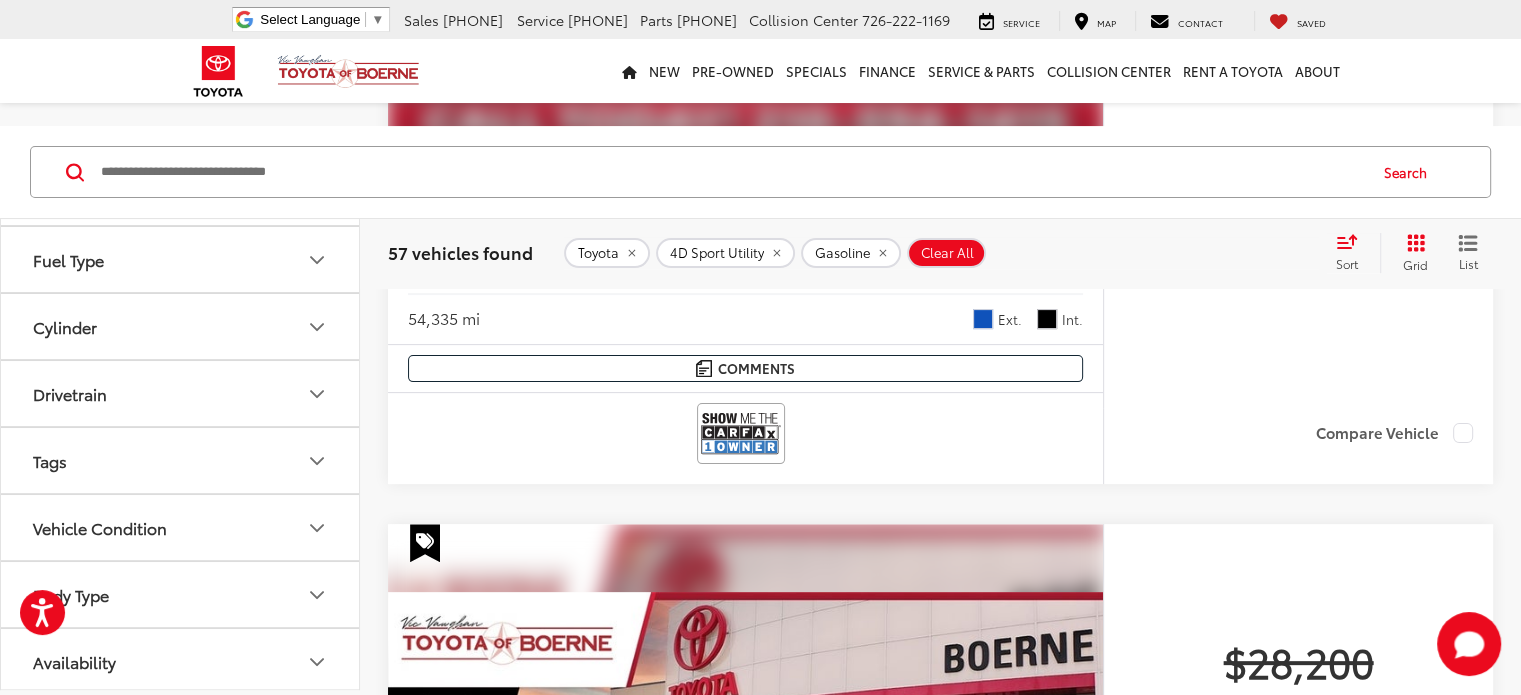 click on "3" at bounding box center [1165, 3326] 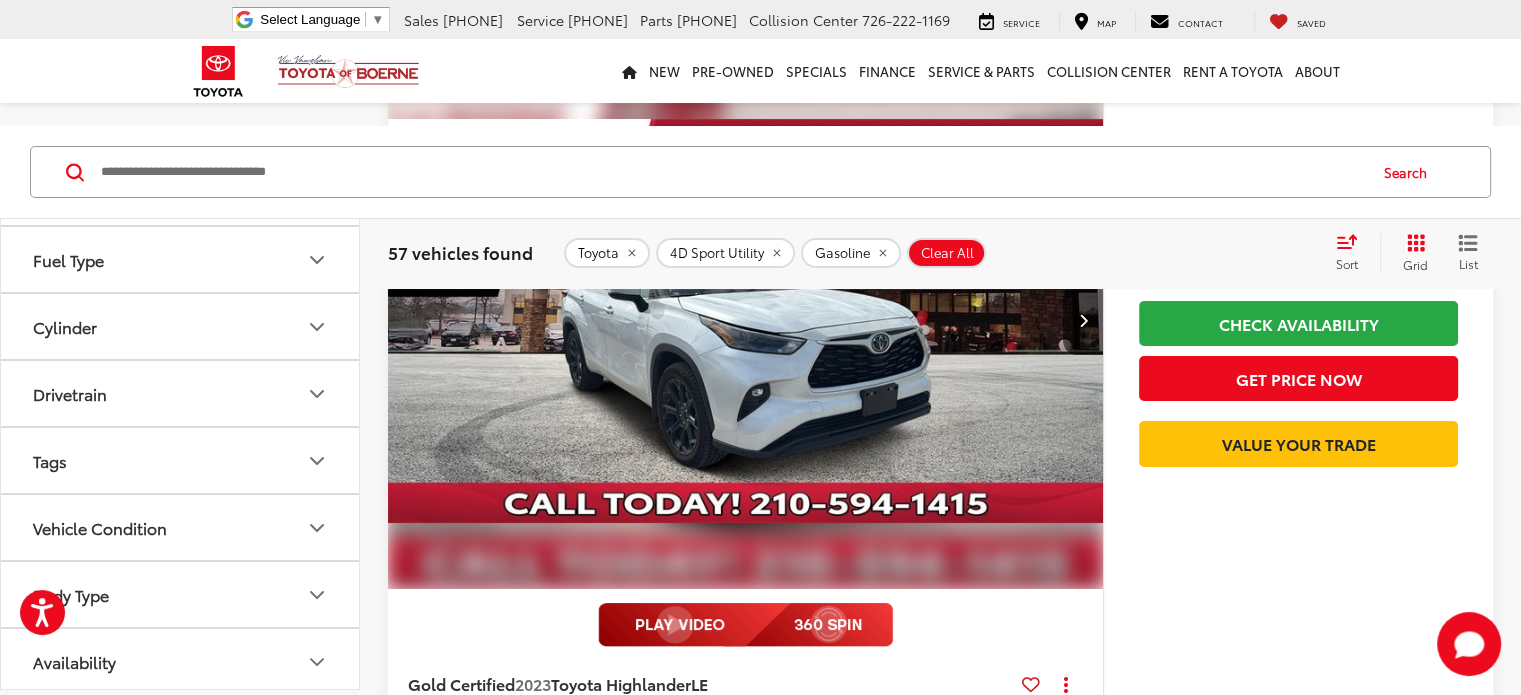 scroll, scrollTop: 8038, scrollLeft: 0, axis: vertical 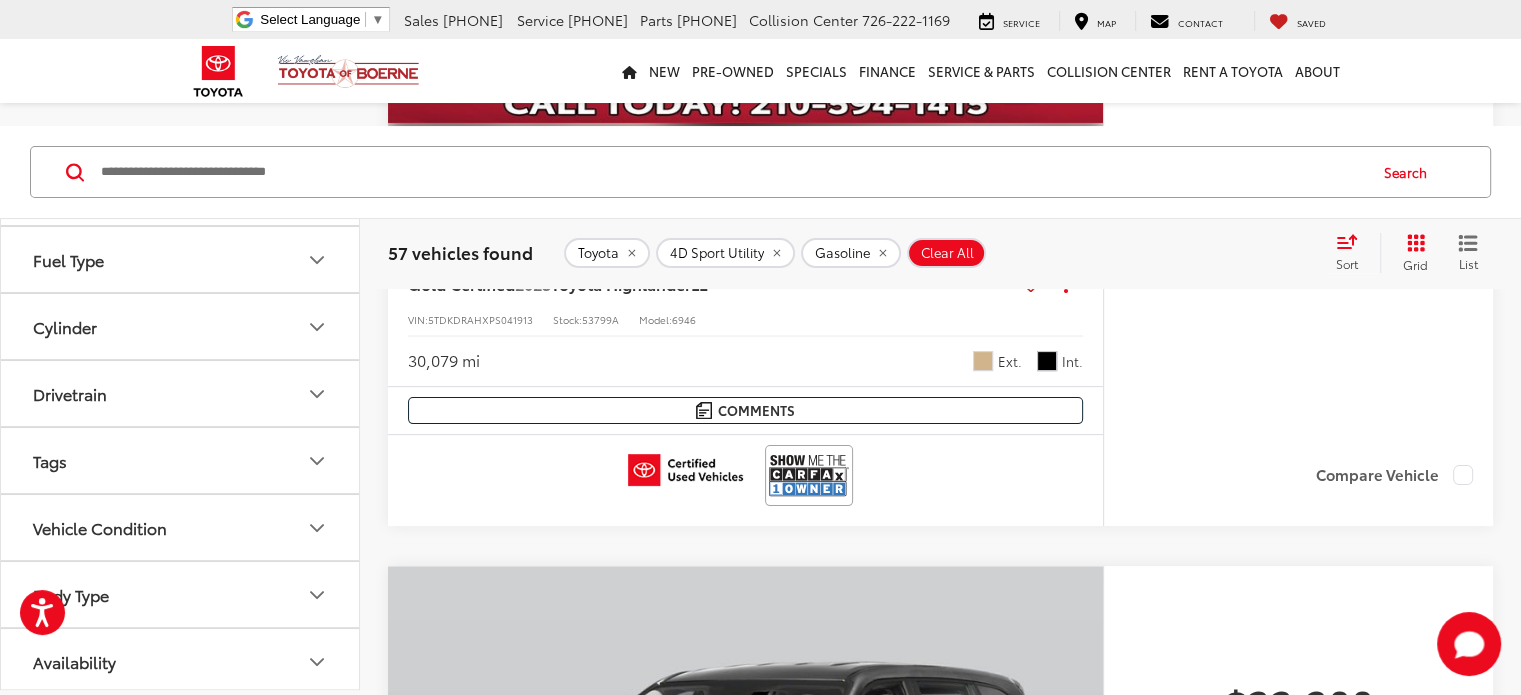 click on "4" at bounding box center [1195, 3236] 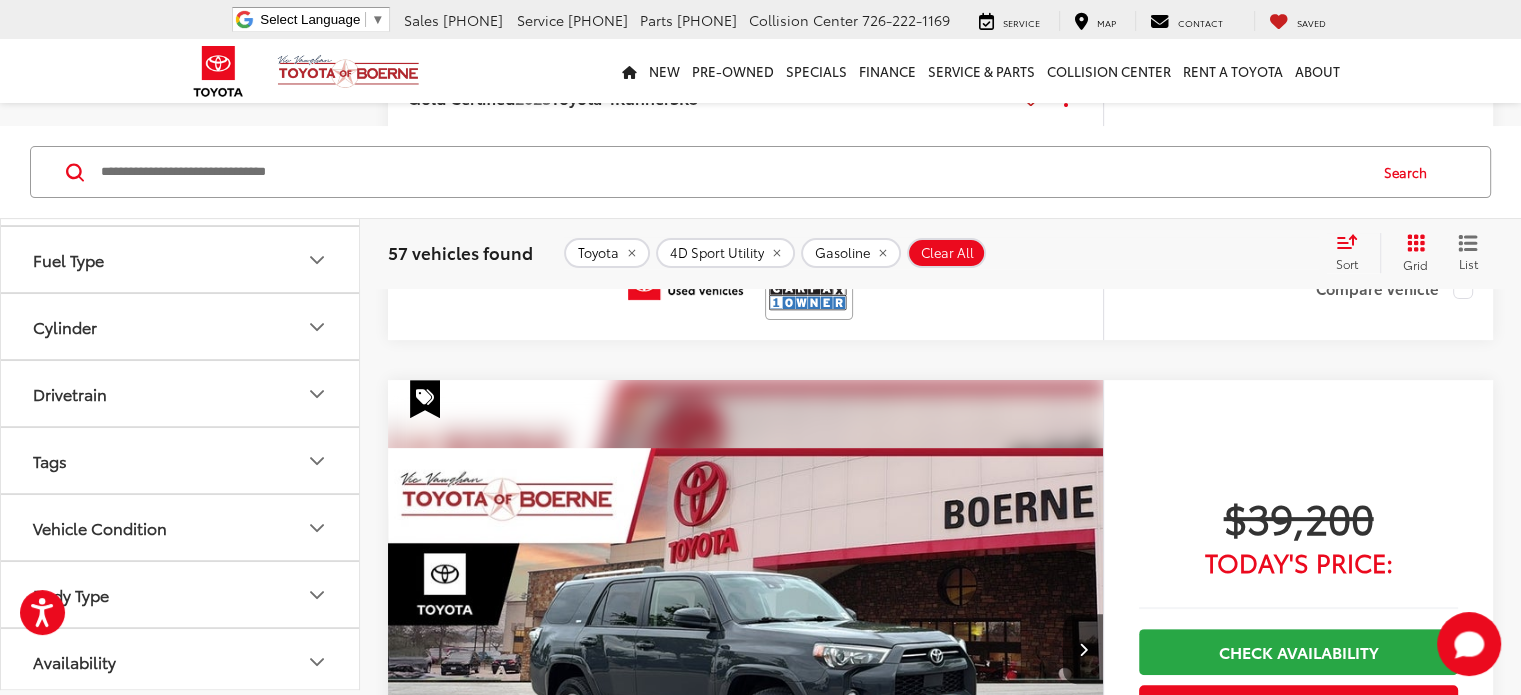 scroll, scrollTop: 8080, scrollLeft: 0, axis: vertical 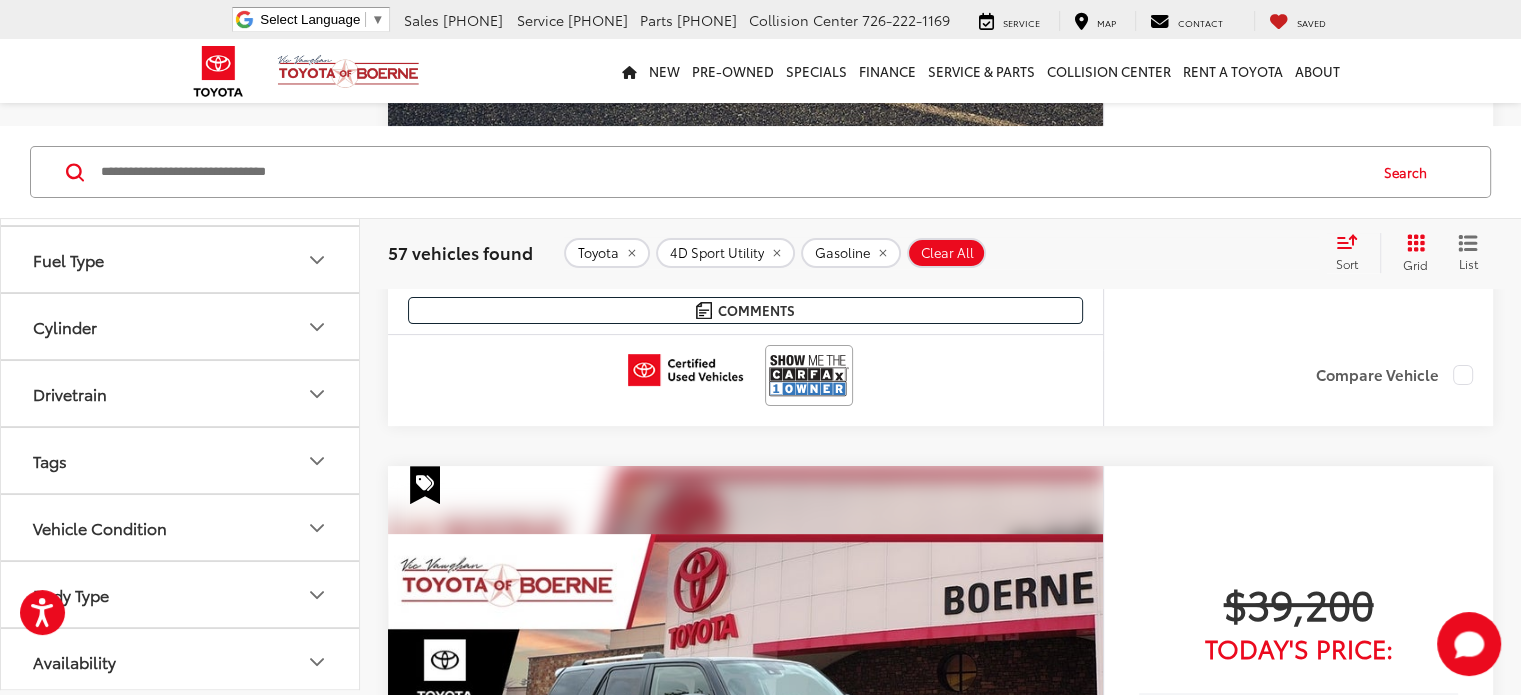 click on "5" at bounding box center [1225, 3268] 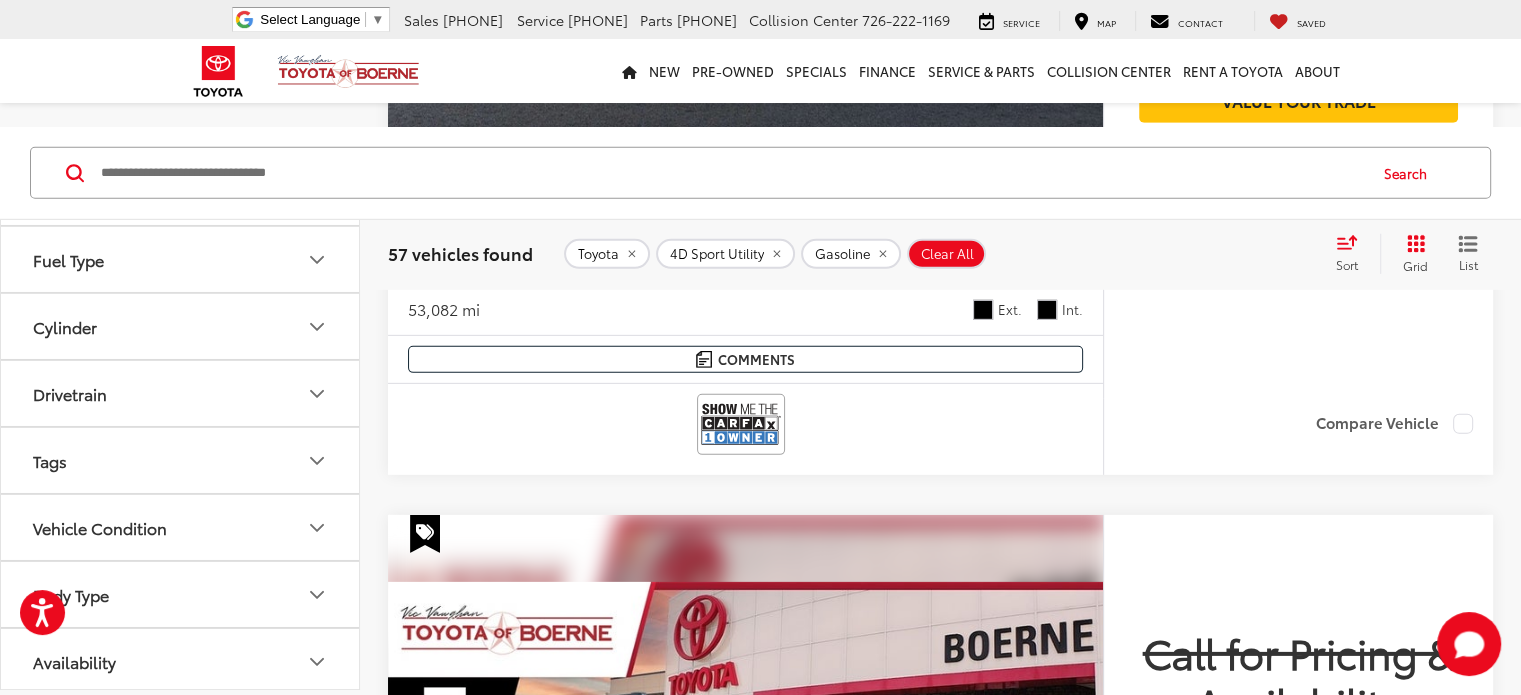 scroll, scrollTop: 6180, scrollLeft: 0, axis: vertical 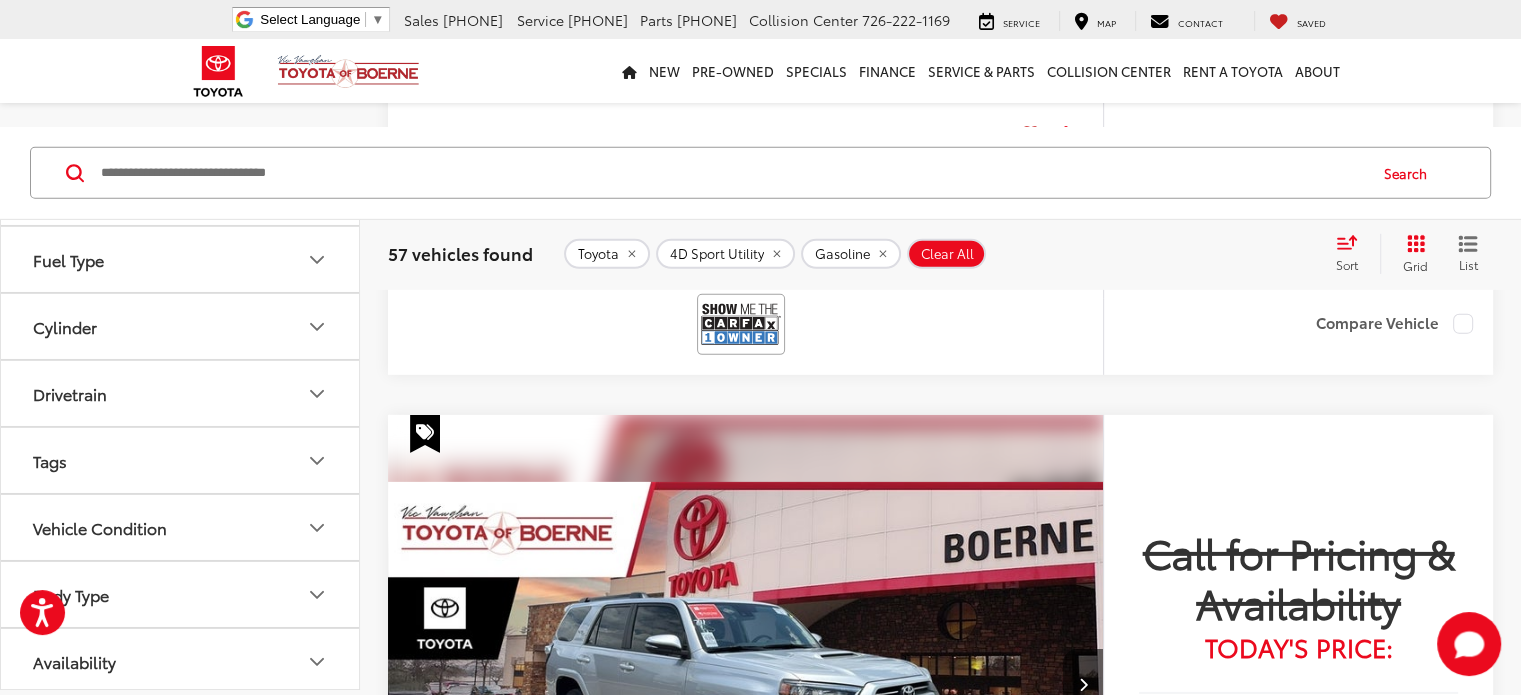 click on "Next" at bounding box center [1273, 2244] 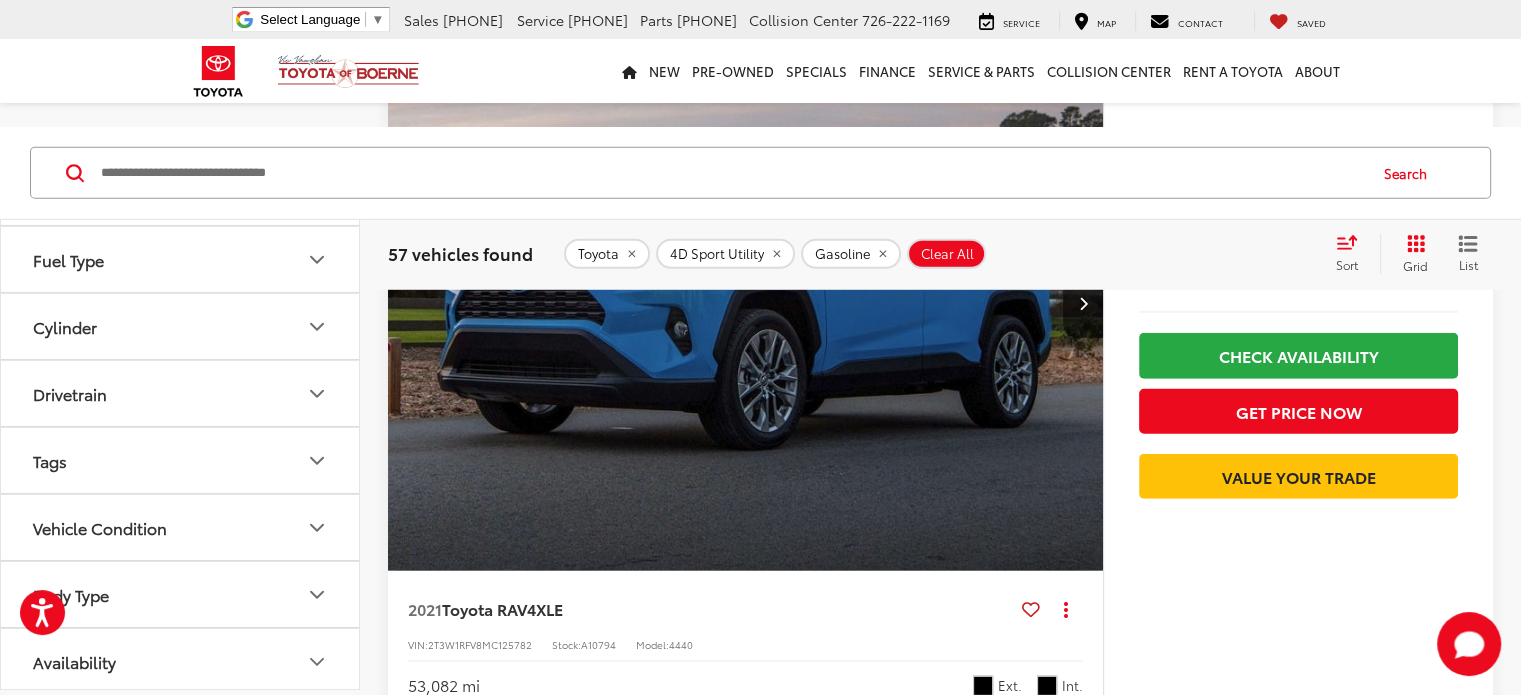 scroll, scrollTop: 5680, scrollLeft: 0, axis: vertical 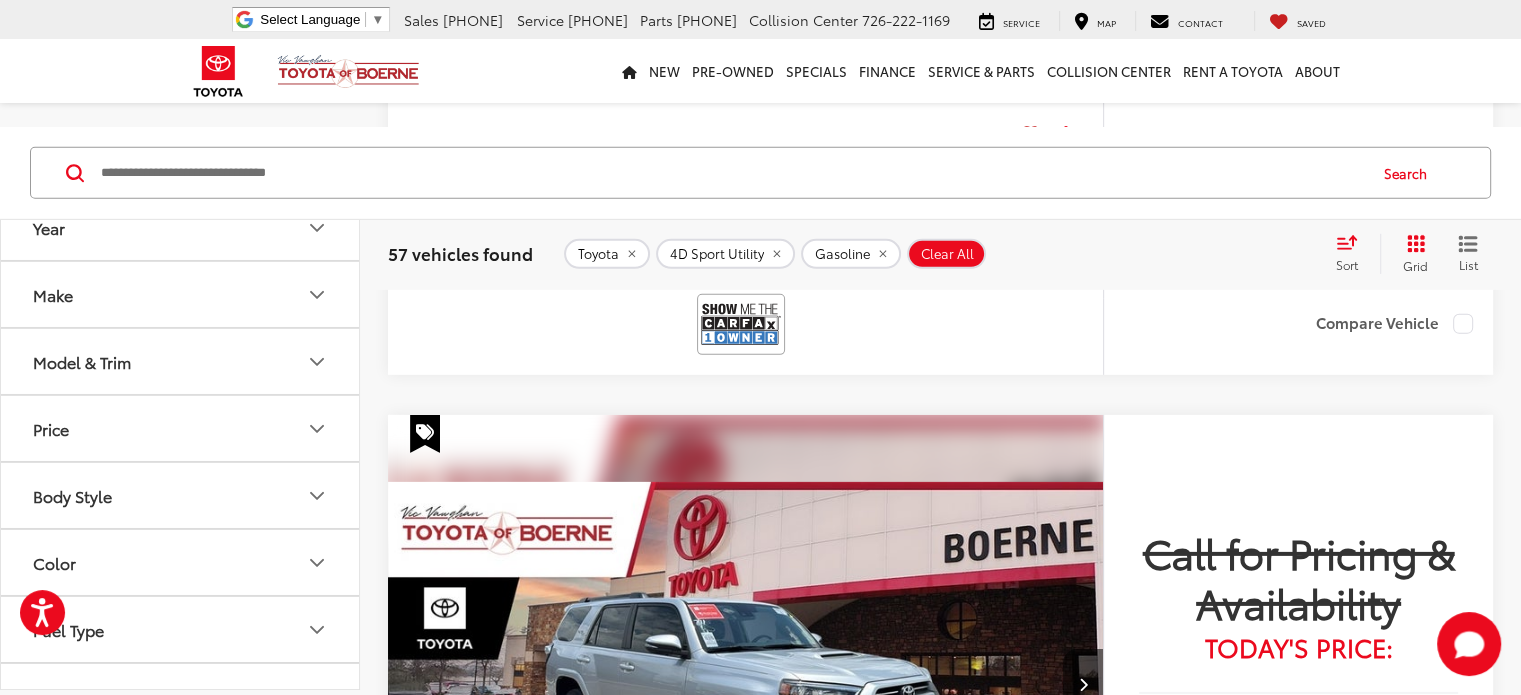 click on "Model & Trim" at bounding box center [181, 361] 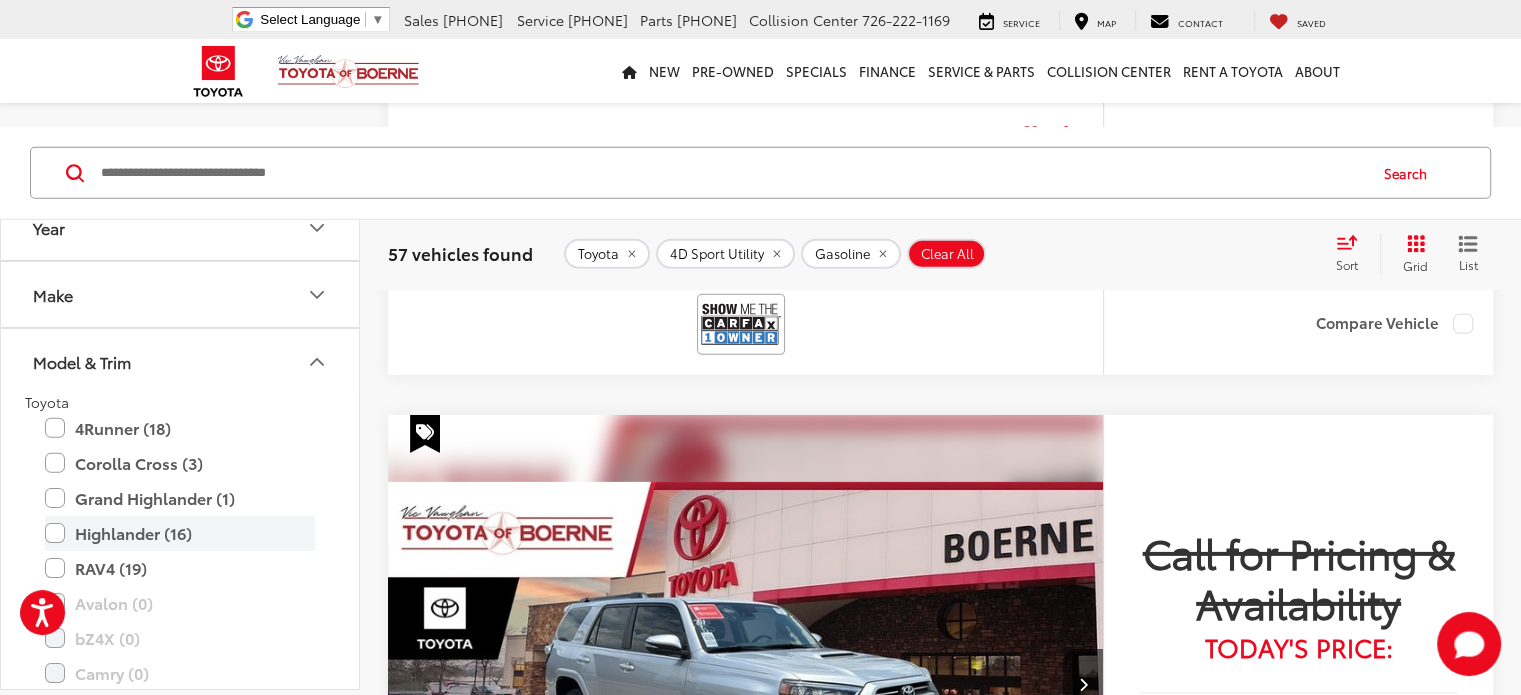 click on "Highlander (16)" at bounding box center (180, 533) 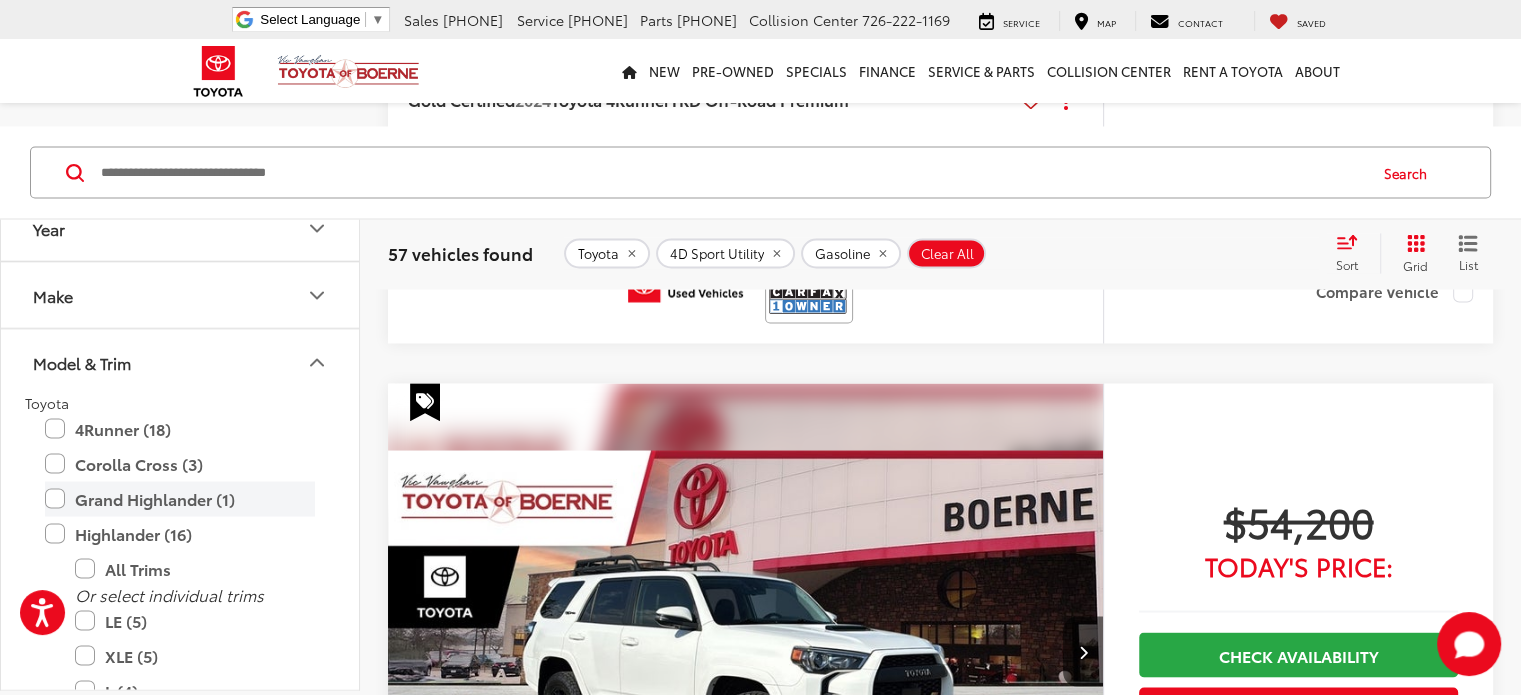 click on "Model & Trim" at bounding box center [181, 361] 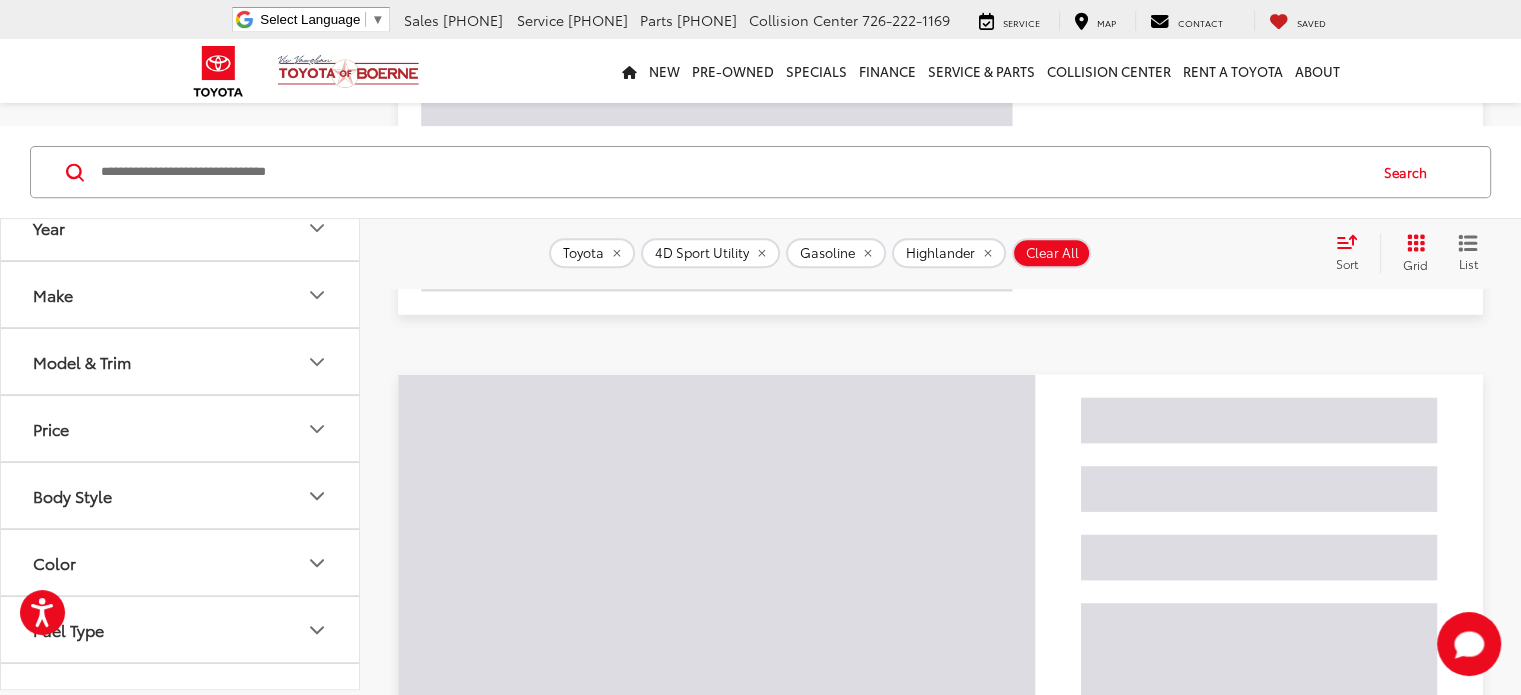 scroll, scrollTop: 80, scrollLeft: 0, axis: vertical 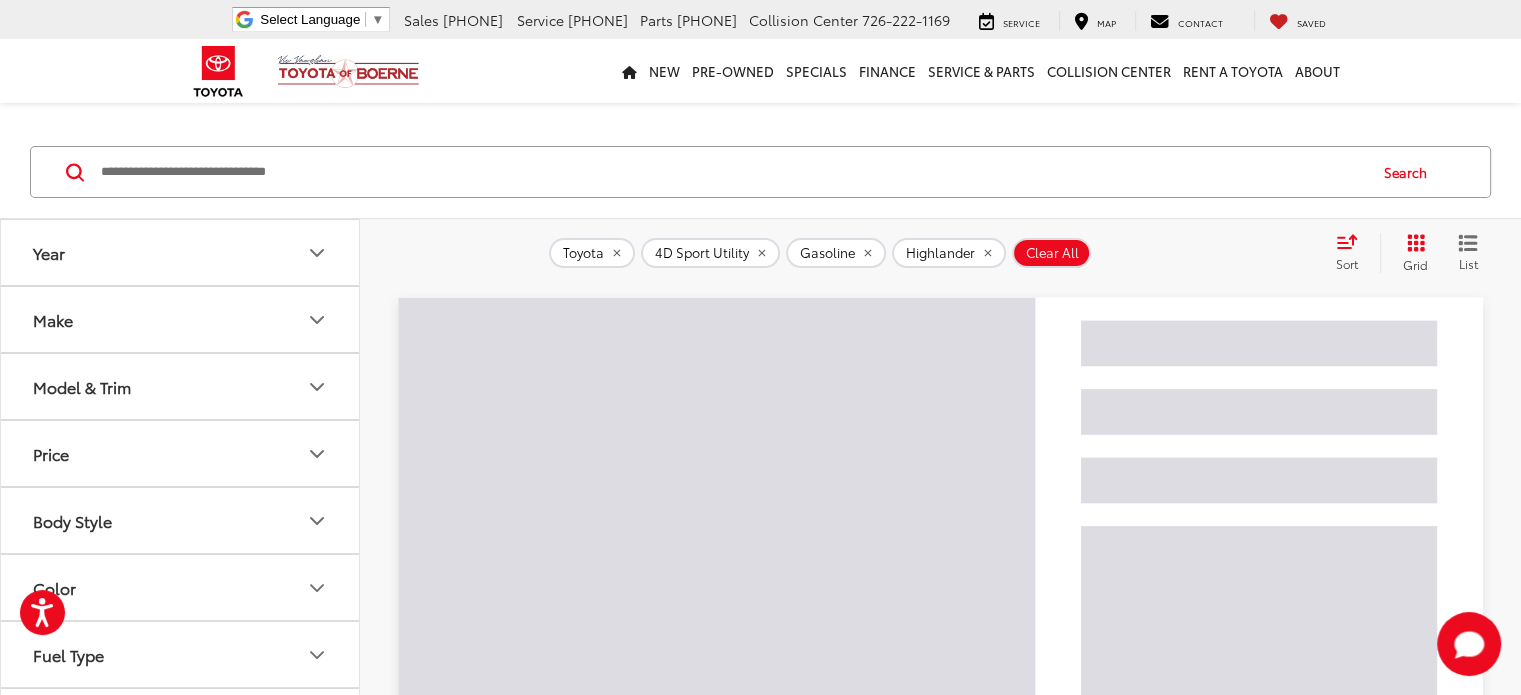 click on "Model & Trim" at bounding box center [181, 386] 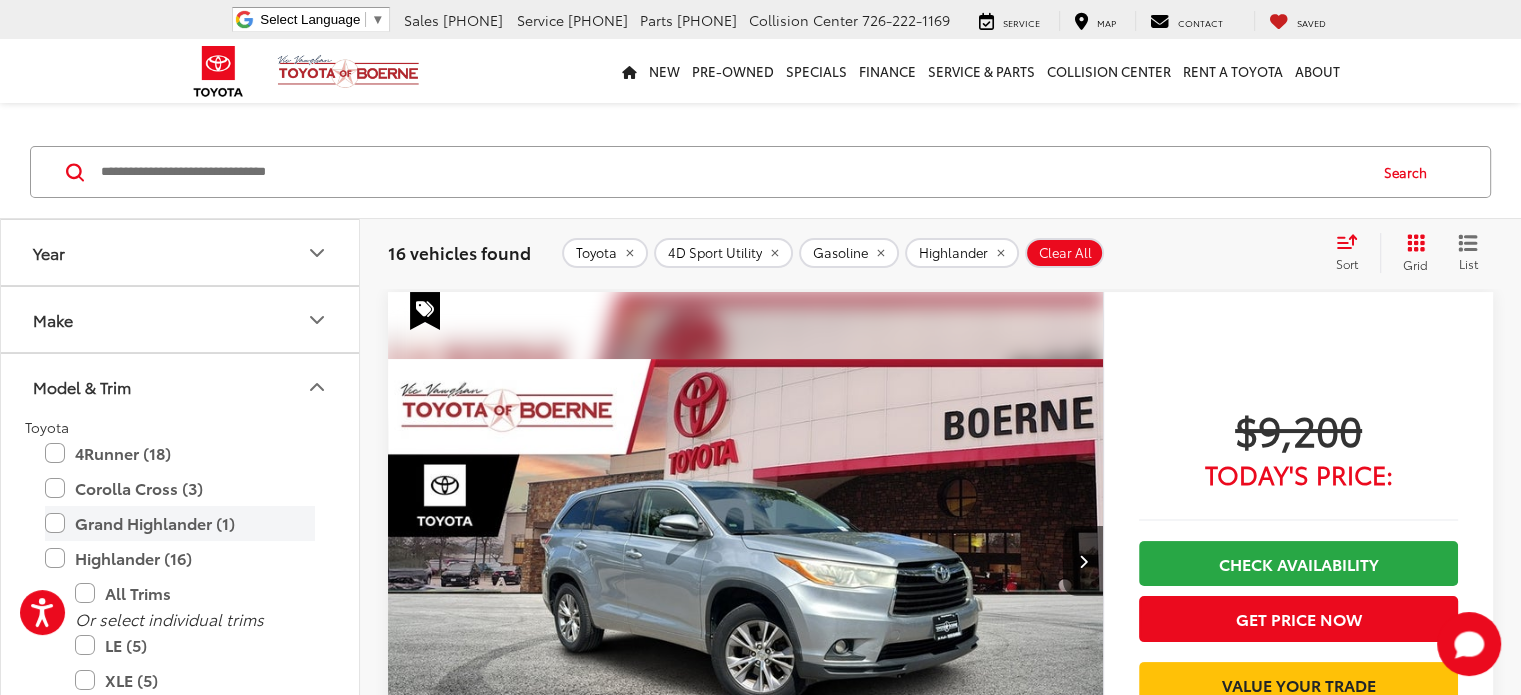click on "Grand Highlander (1)" at bounding box center (180, 523) 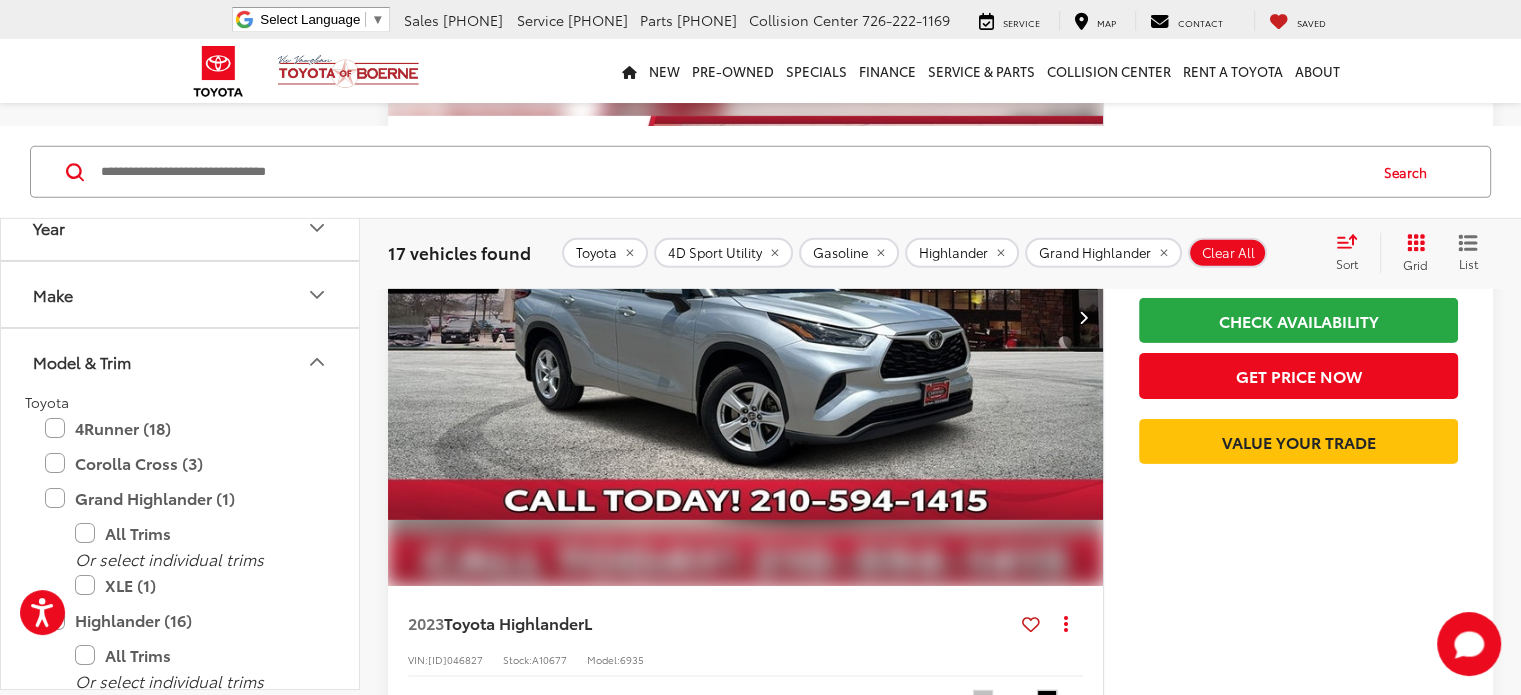 scroll, scrollTop: 6200, scrollLeft: 0, axis: vertical 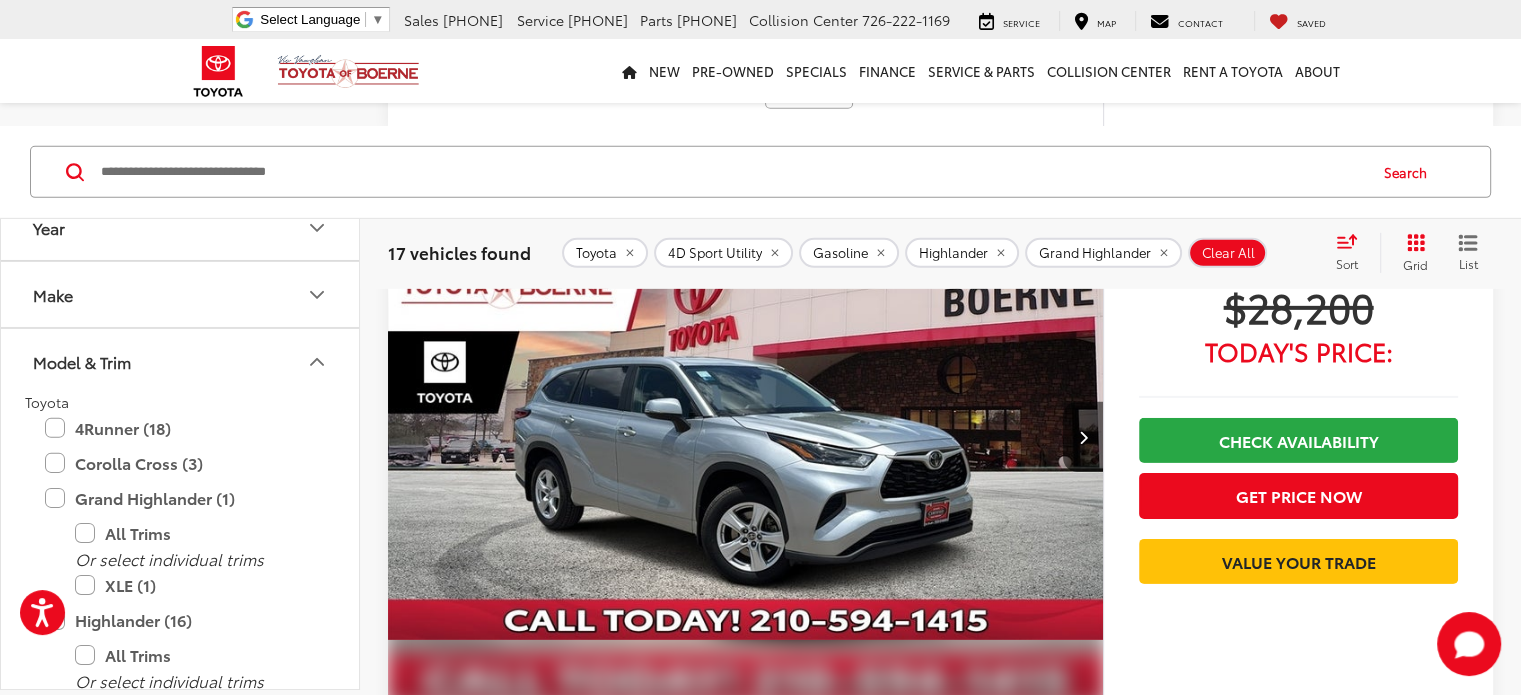 click at bounding box center (1082, 2151) 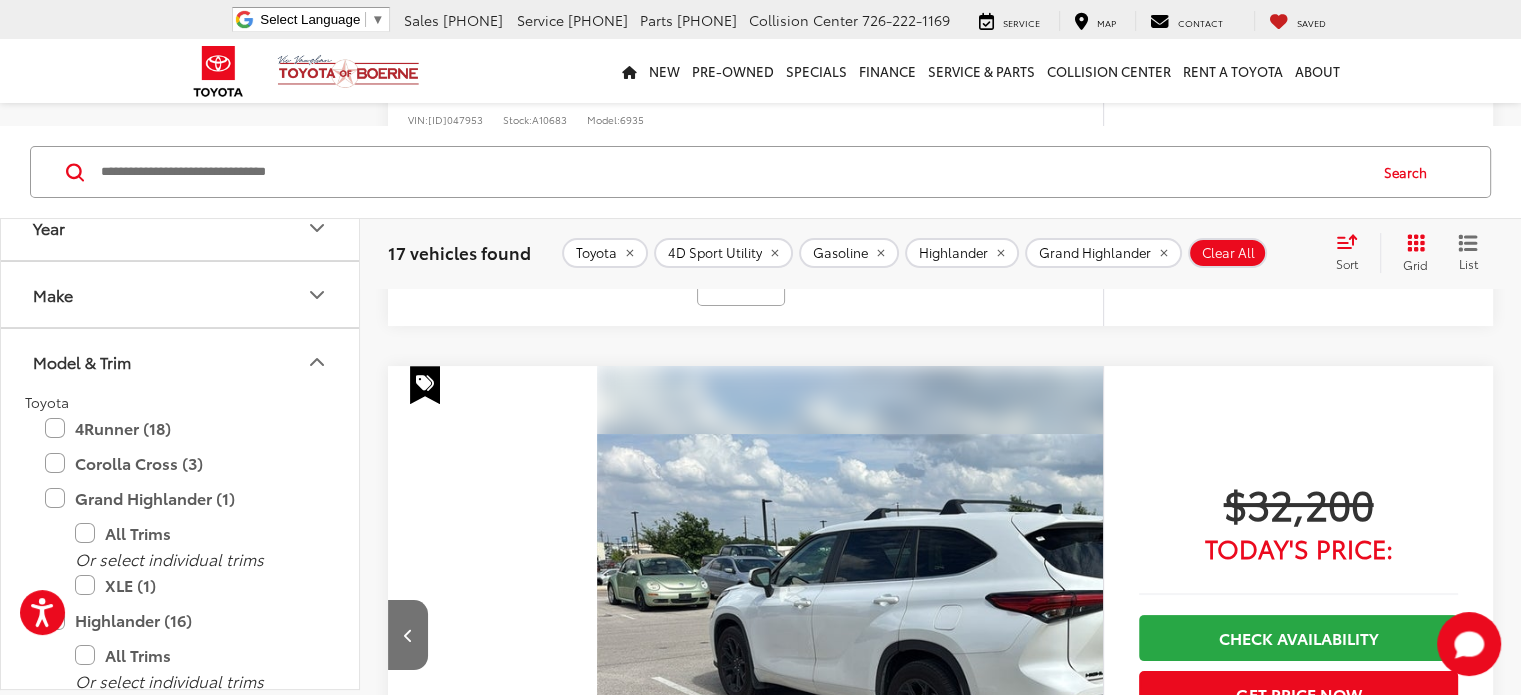 scroll, scrollTop: 7700, scrollLeft: 0, axis: vertical 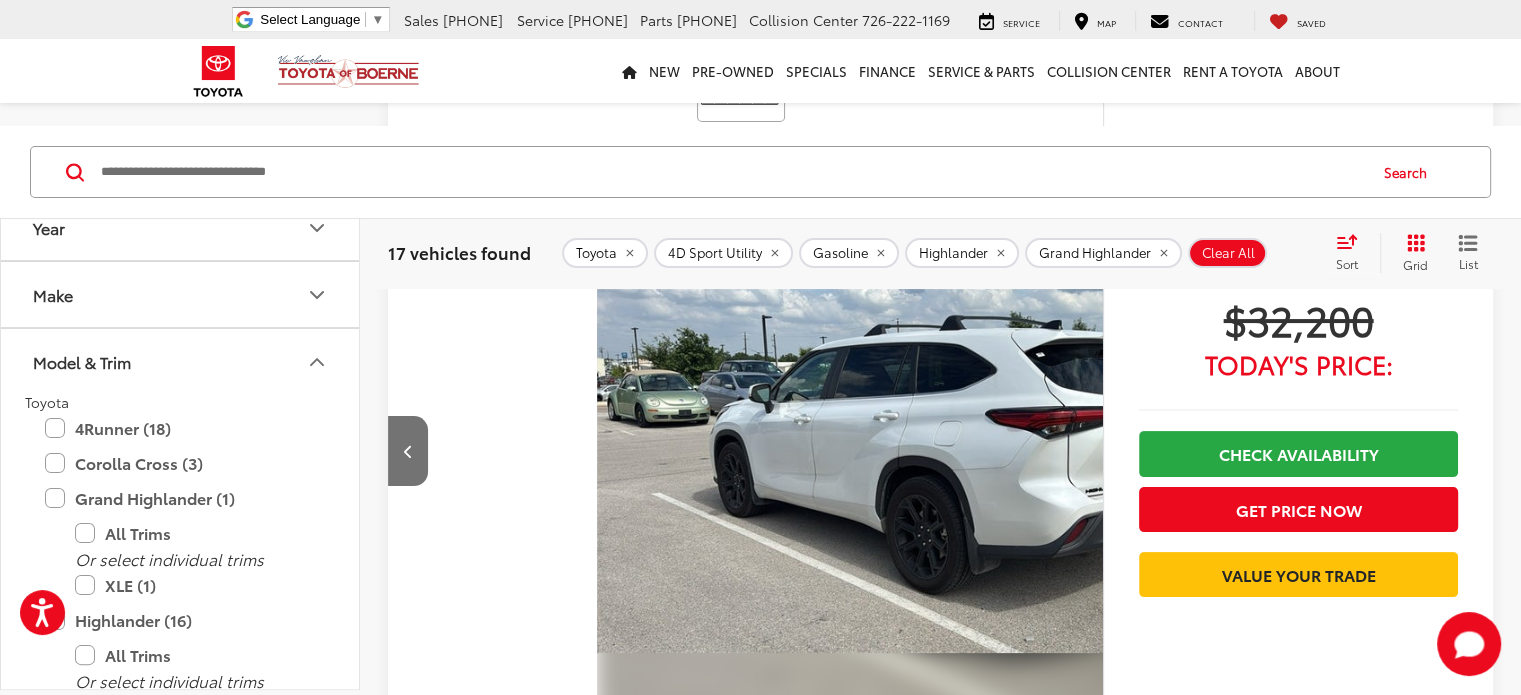 click on "2" at bounding box center (1225, 2810) 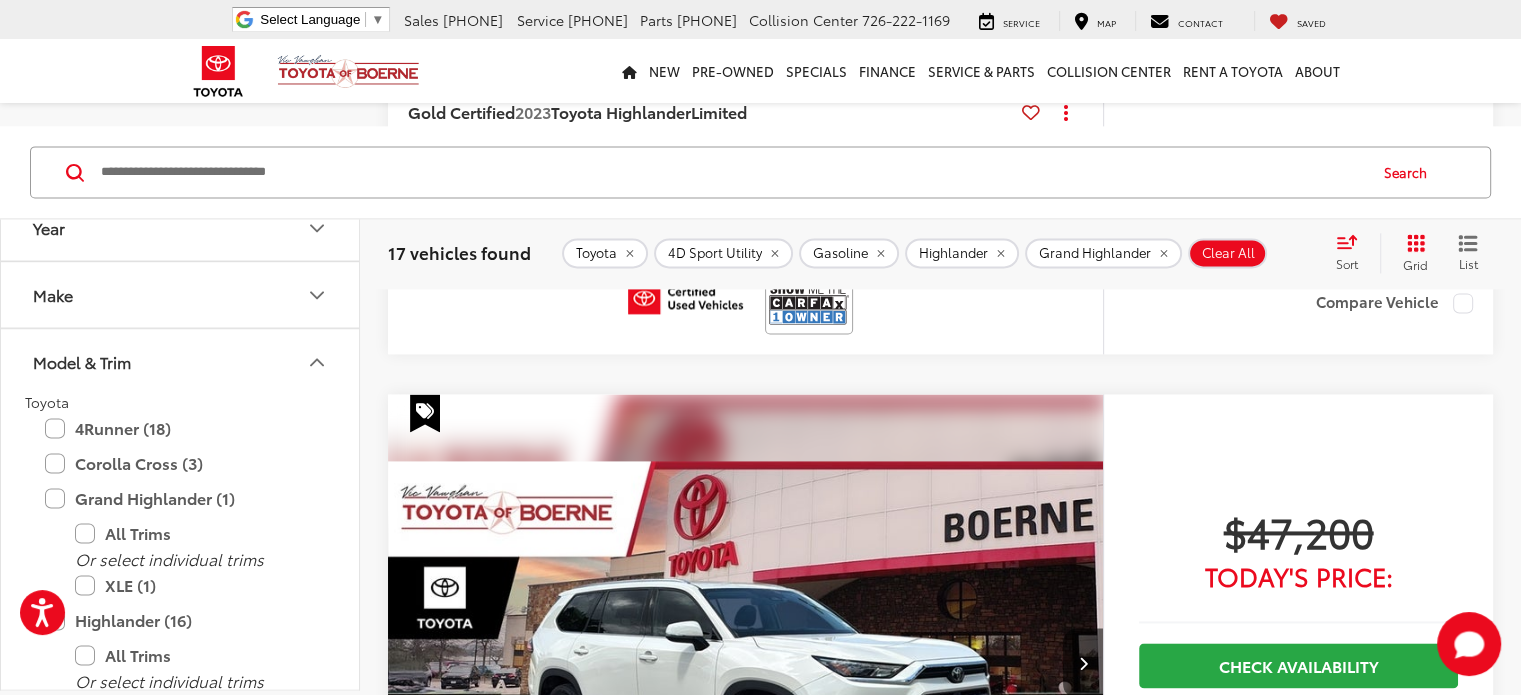 scroll, scrollTop: 2373, scrollLeft: 0, axis: vertical 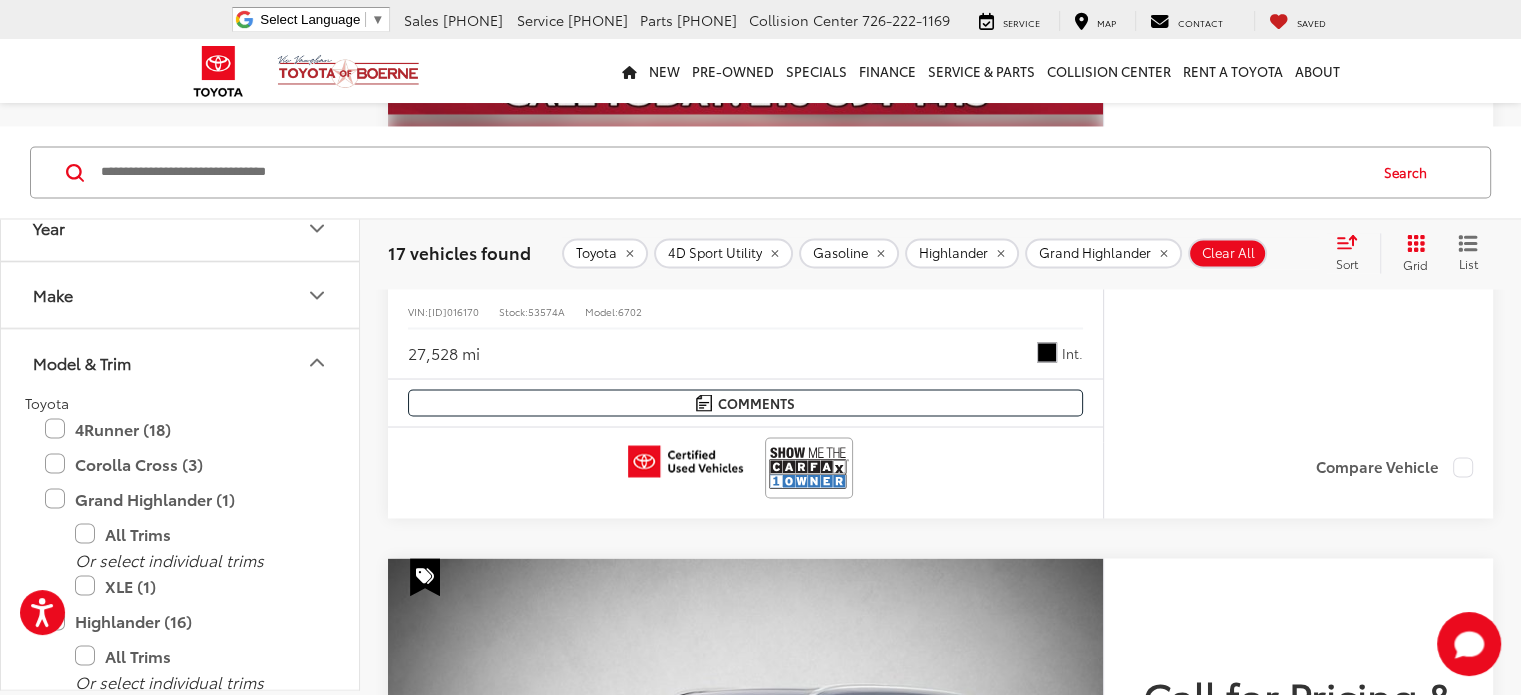 click on "1" at bounding box center (1196, 1409) 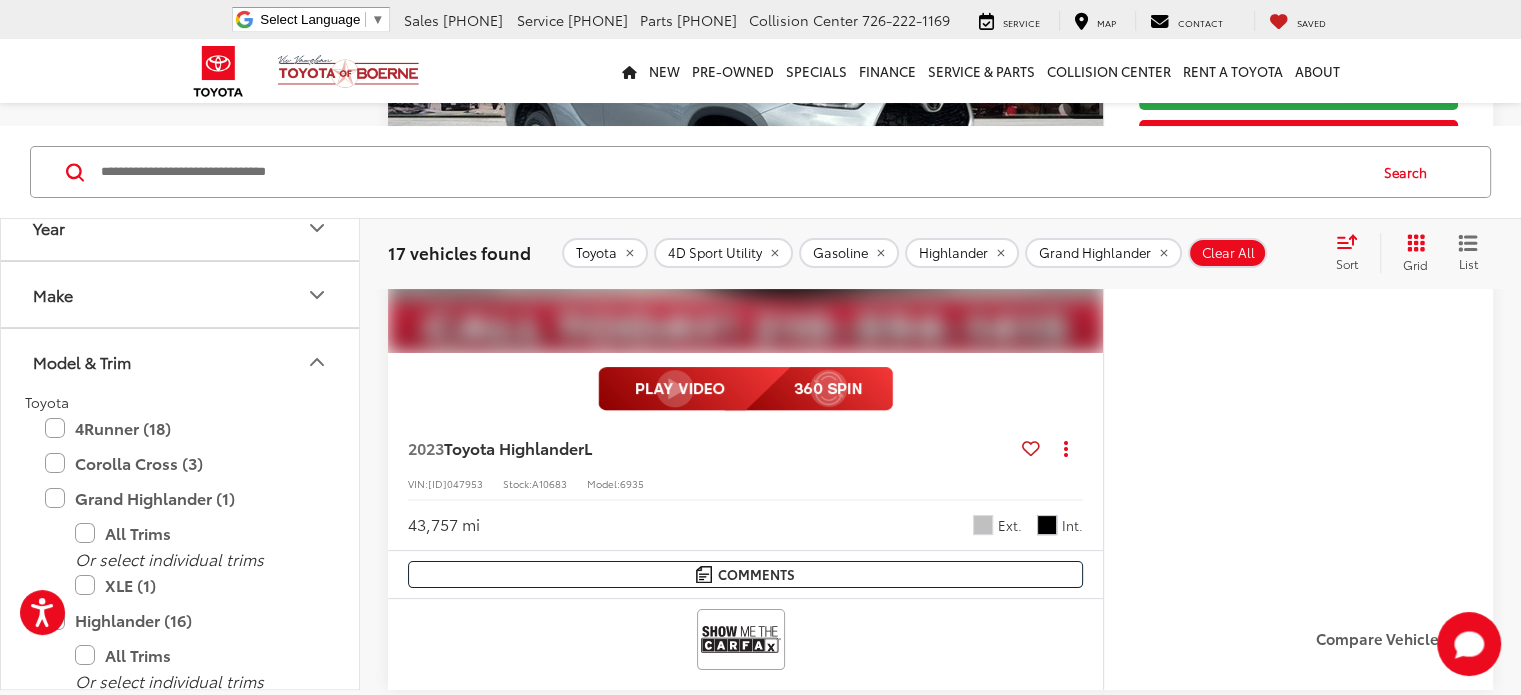 scroll, scrollTop: 7892, scrollLeft: 0, axis: vertical 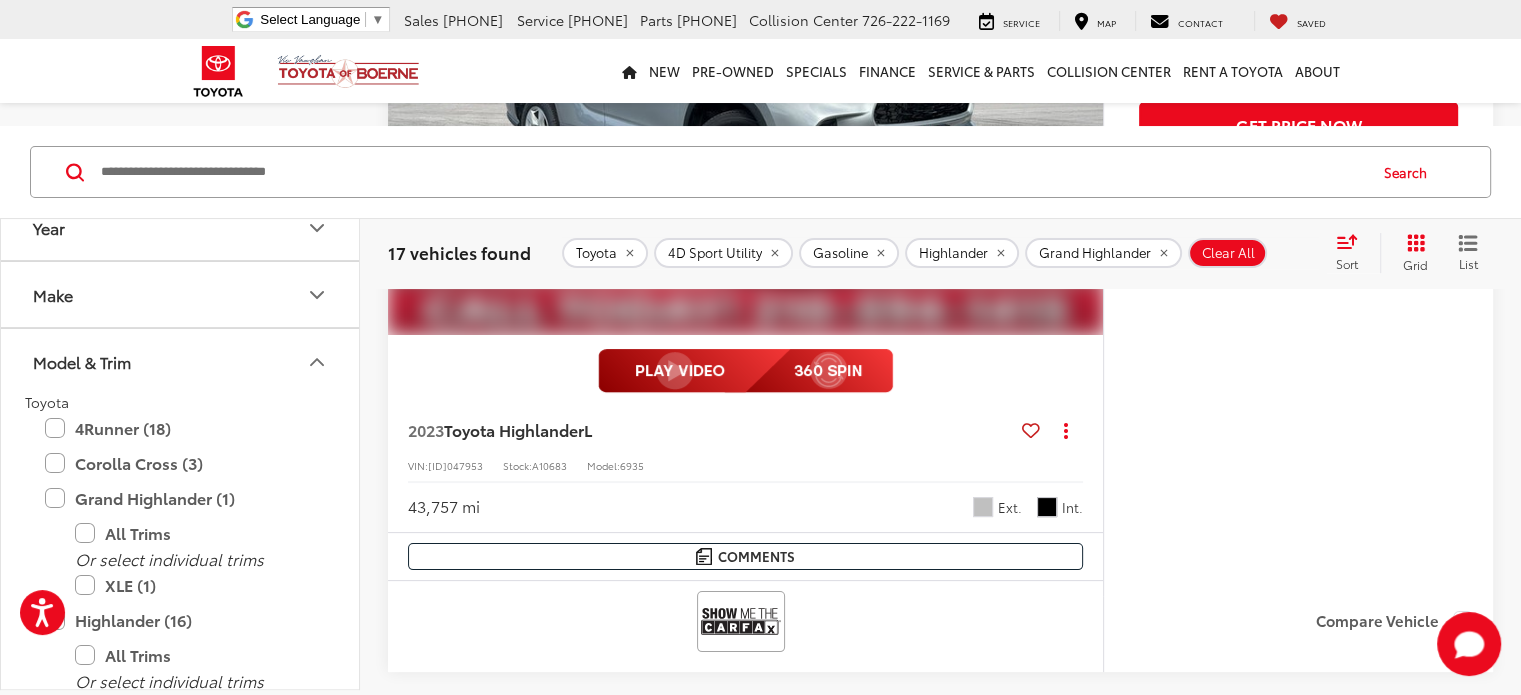 click on "2" at bounding box center [1225, 3456] 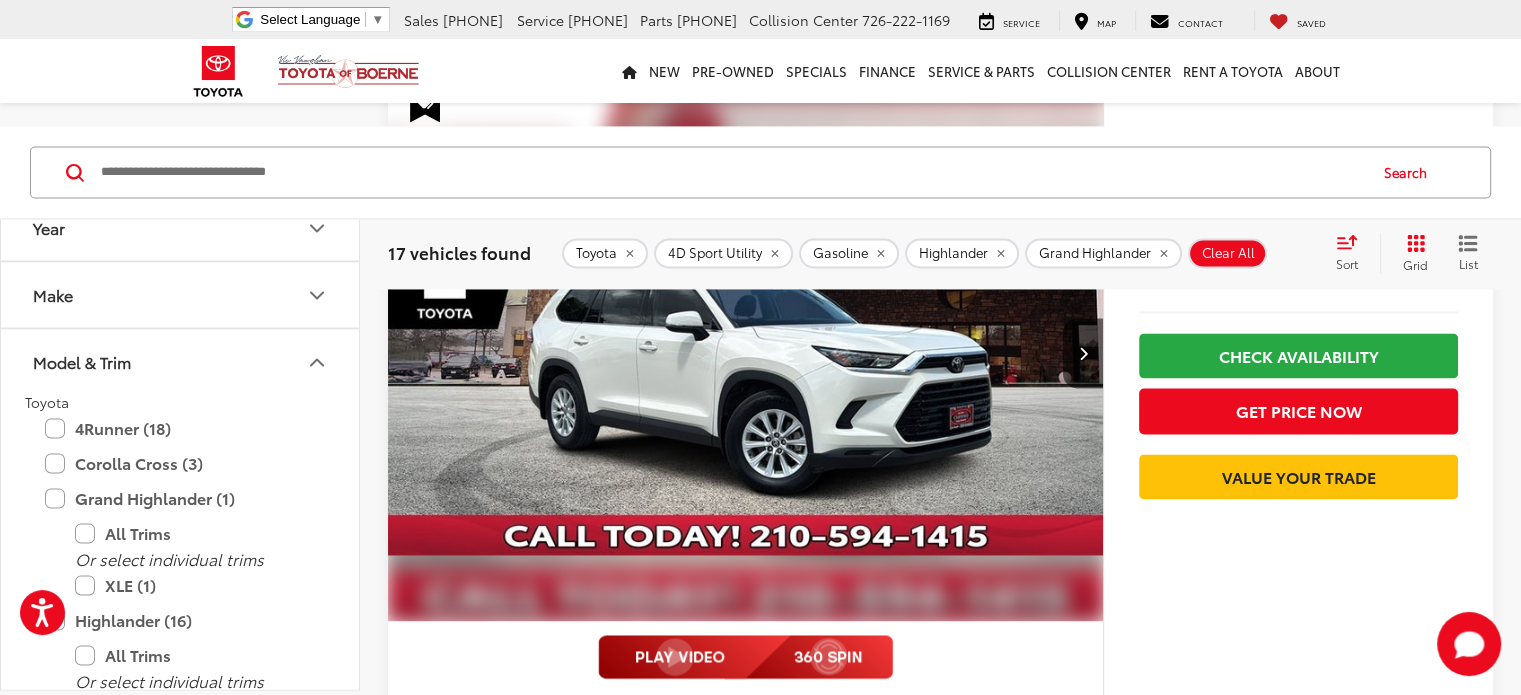scroll, scrollTop: 3380, scrollLeft: 0, axis: vertical 